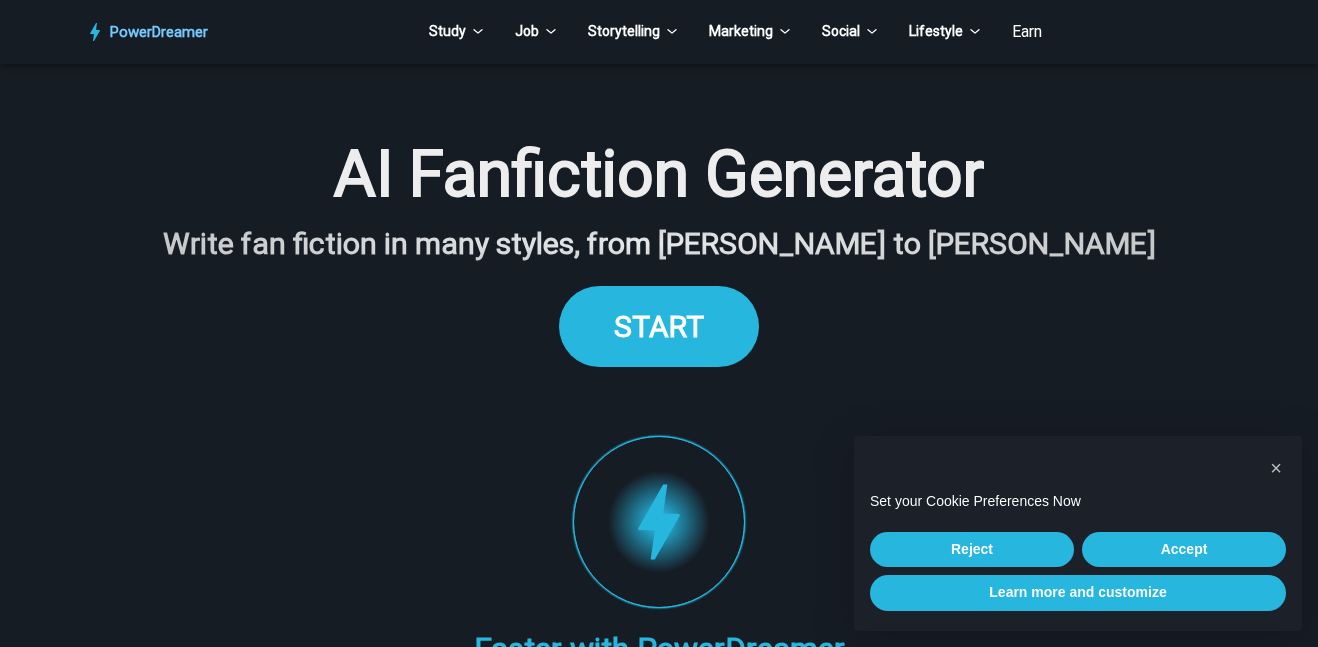 scroll, scrollTop: 0, scrollLeft: 0, axis: both 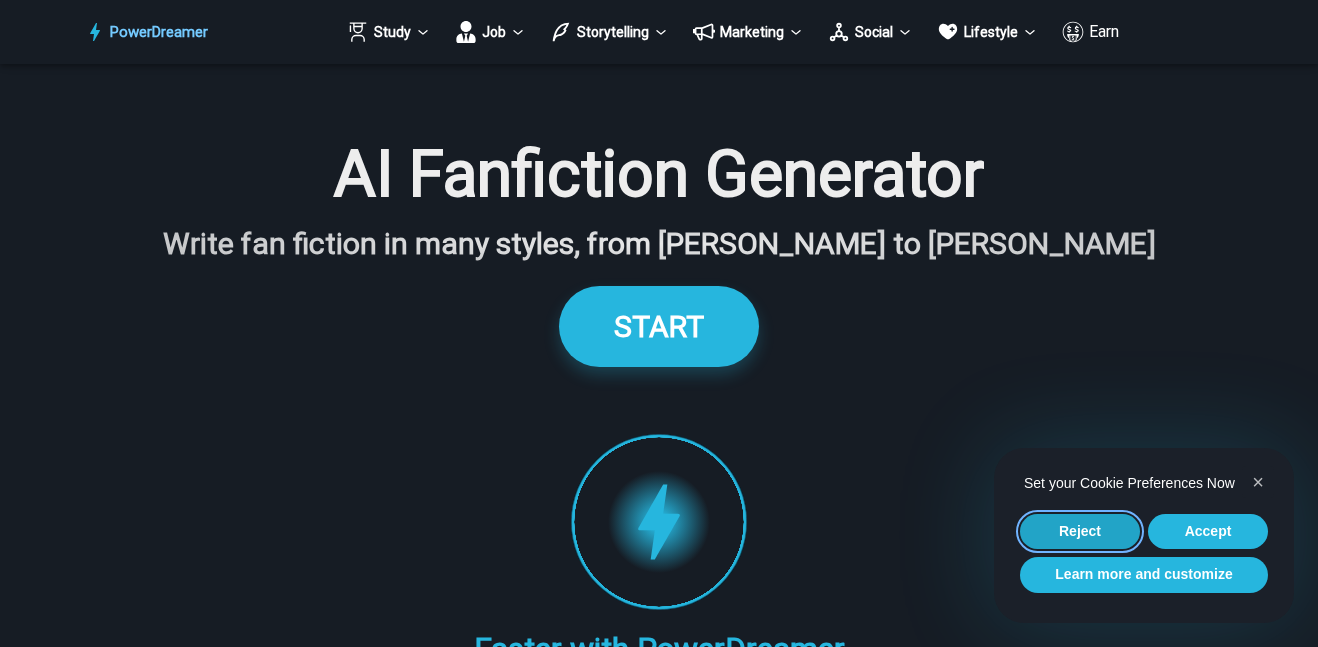 click on "Reject" at bounding box center (1080, 532) 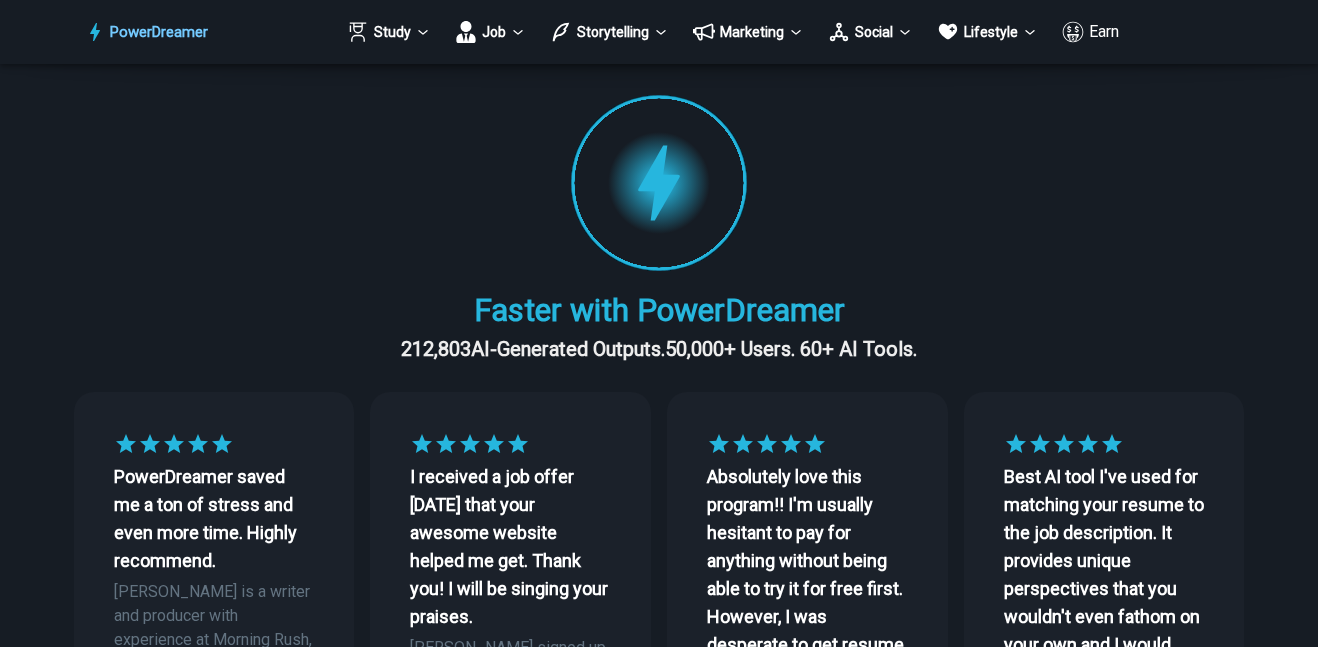 scroll, scrollTop: 0, scrollLeft: 0, axis: both 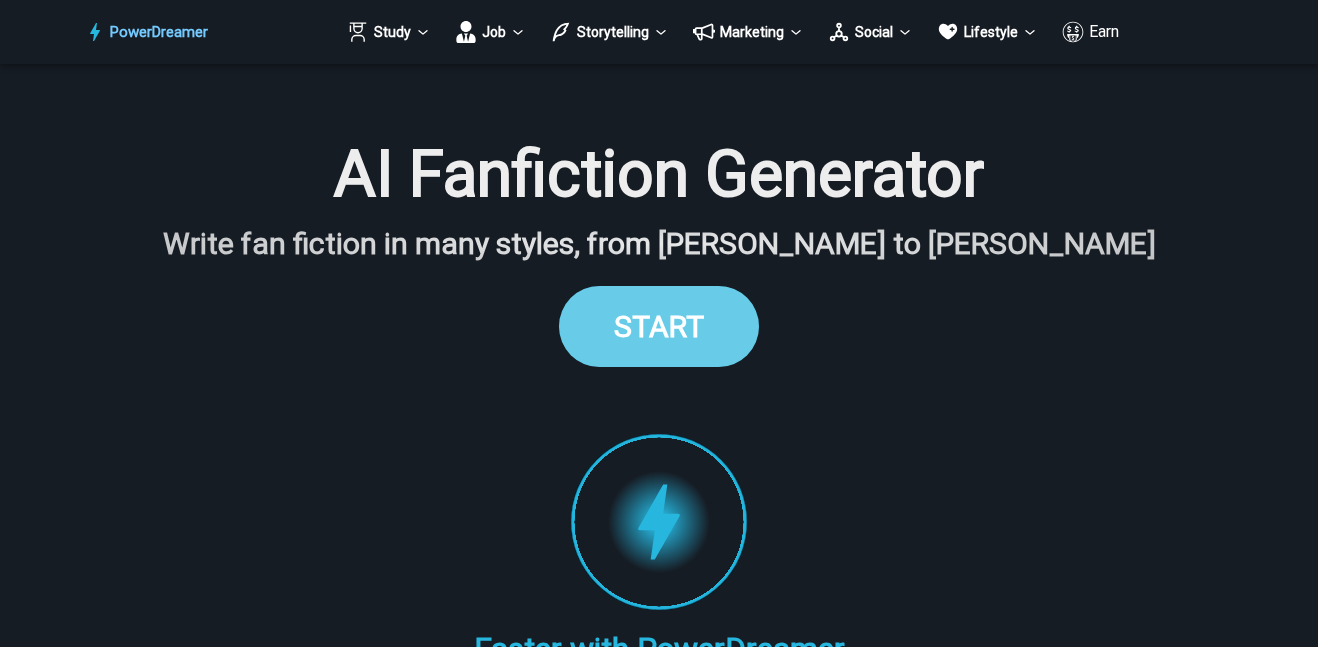click on "START" at bounding box center [659, 326] 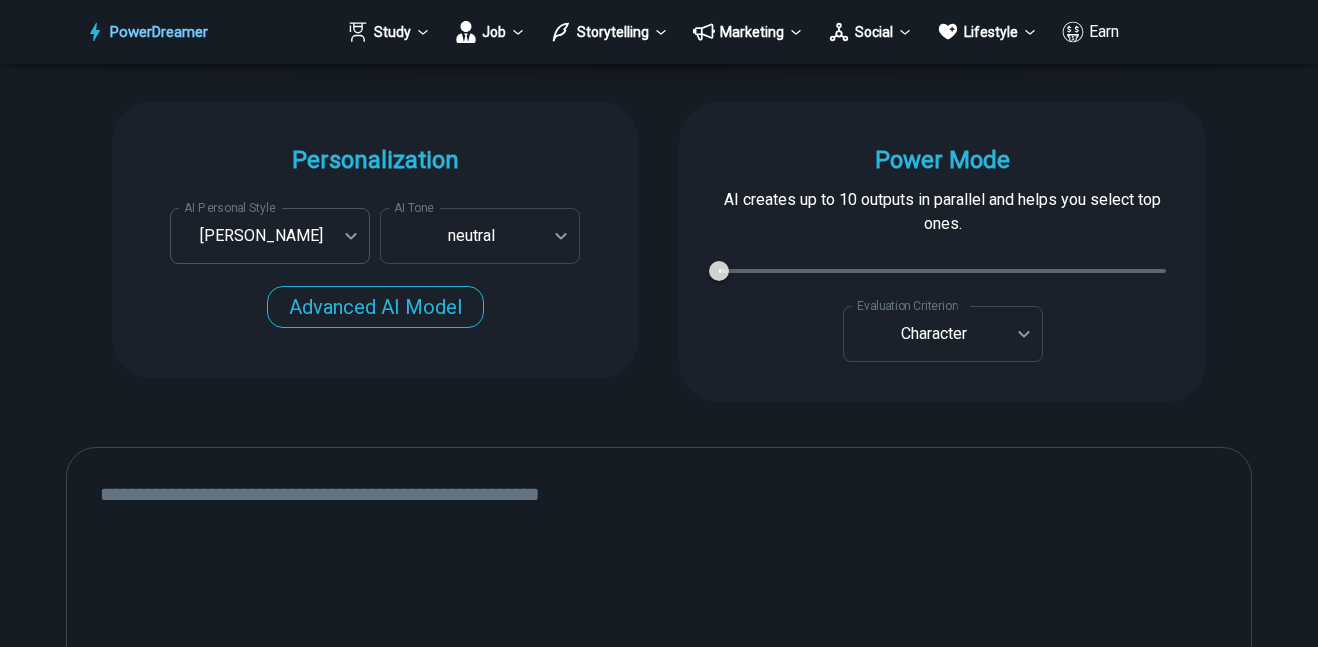 click on "PowerDreamer Study Job Storytelling Marketing Social Lifestyle Earn AI Fanfiction Generator Write fan fiction in many styles, from J.K Rowling to J.R.R. Tolkien  START Faster with PowerDreamer 212,803  AI-Generated Outputs.  50,000+ Users. 60+ AI Tools. PowerDreamer saved me a ton of stress and even more time. Highly recommend. Bailey Vogt is a writer and producer with experience at Morning Rush, Arizona PBS, Metro Weekly and The Washington Times I received a job offer today that your awesome website helped me get. Thank you! I will be singing your praises. Matt S. signed up to PowerDreamer November 30th 2023 and received his job offer February 1st 2024 Absolutely love this program!! I'm usually hesitant to pay for anything without being able to try it for free first. However, I was desperate to get resume writing help and this program far exceeded my expectations! I have been telling anyone I know looking for a job to try it. Maura Duffy Tyler D., Product Manager in E-Commerce Kyle Kimball Alix Harvey Age 18" at bounding box center [659, 3032] 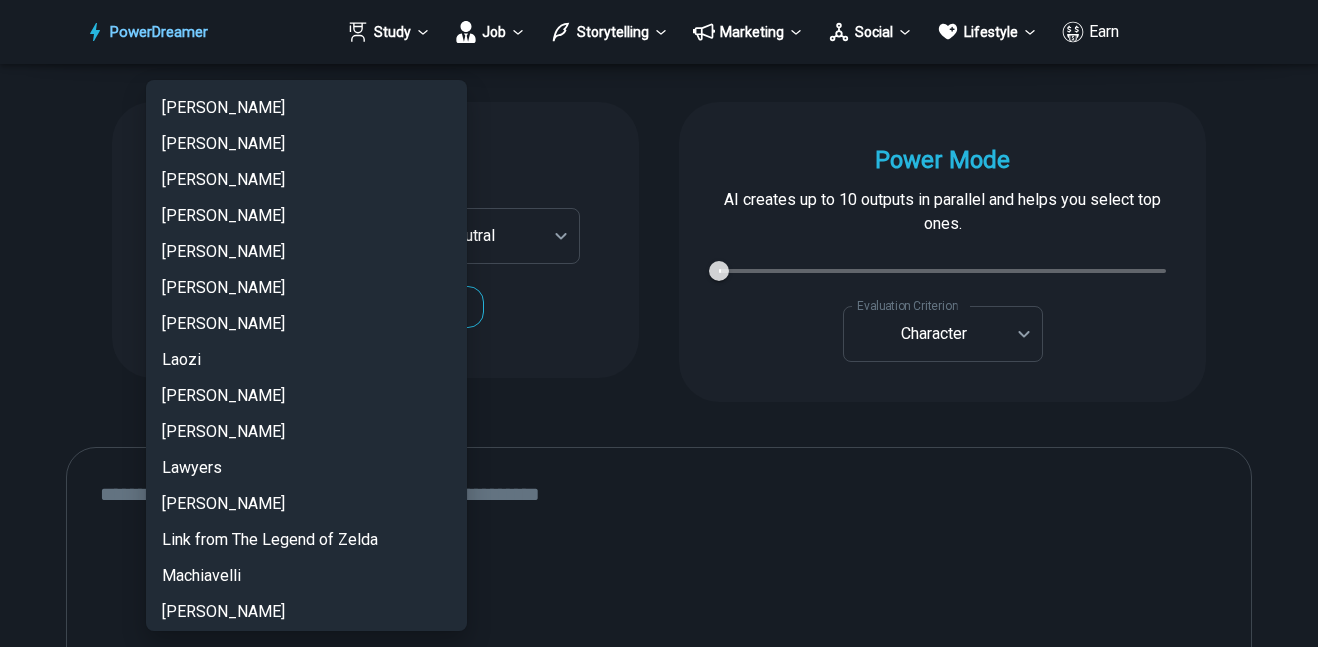 scroll, scrollTop: 1996, scrollLeft: 0, axis: vertical 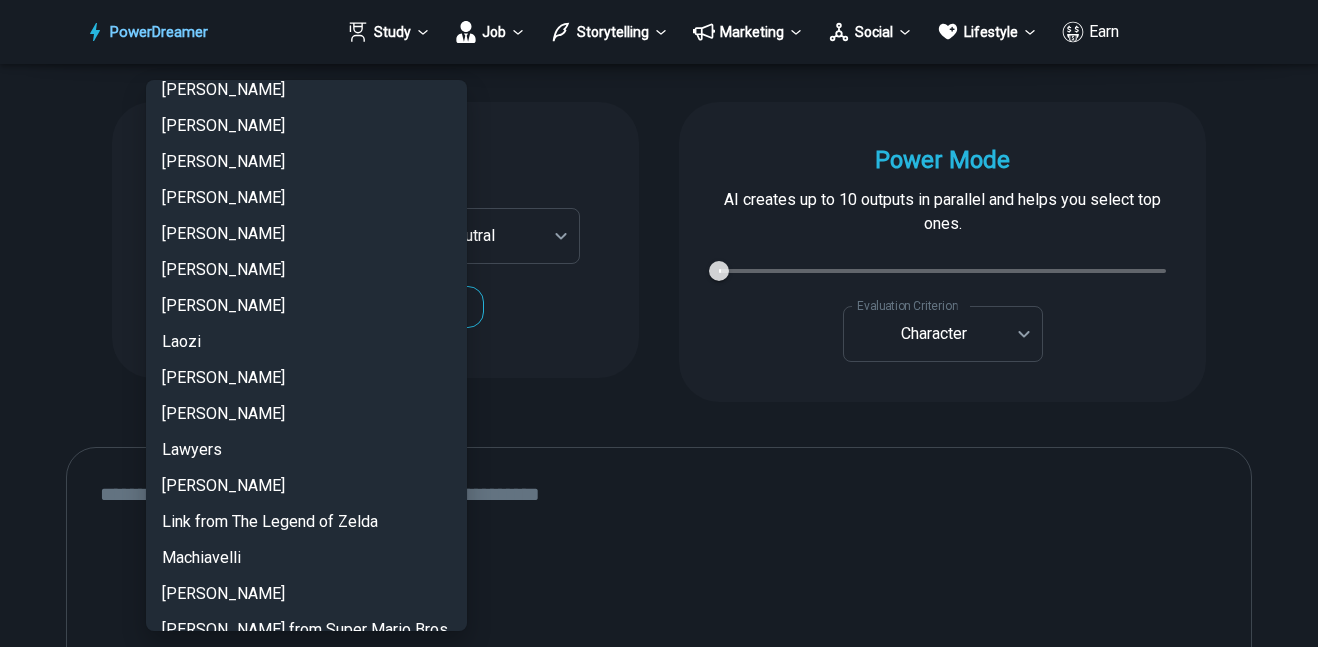 click at bounding box center (659, 323) 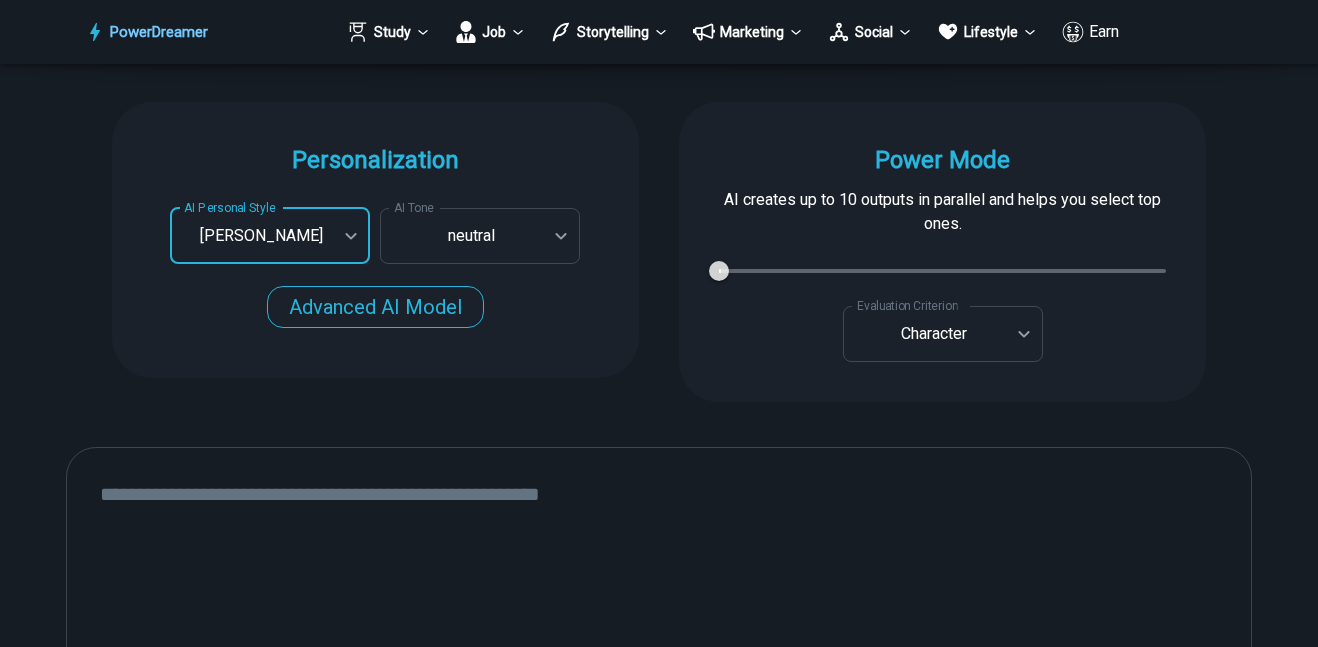 click on "PowerDreamer Study Job Storytelling Marketing Social Lifestyle Earn AI Fanfiction Generator Write fan fiction in many styles, from J.K Rowling to J.R.R. Tolkien  START Faster with PowerDreamer 212,803  AI-Generated Outputs.  50,000+ Users. 60+ AI Tools. PowerDreamer saved me a ton of stress and even more time. Highly recommend. Bailey Vogt is a writer and producer with experience at Morning Rush, Arizona PBS, Metro Weekly and The Washington Times I received a job offer today that your awesome website helped me get. Thank you! I will be singing your praises. Matt S. signed up to PowerDreamer November 30th 2023 and received his job offer February 1st 2024 Absolutely love this program!! I'm usually hesitant to pay for anything without being able to try it for free first. However, I was desperate to get resume writing help and this program far exceeded my expectations! I have been telling anyone I know looking for a job to try it. Maura Duffy Tyler D., Product Manager in E-Commerce Kyle Kimball Alix Harvey Age 18" at bounding box center (659, 3032) 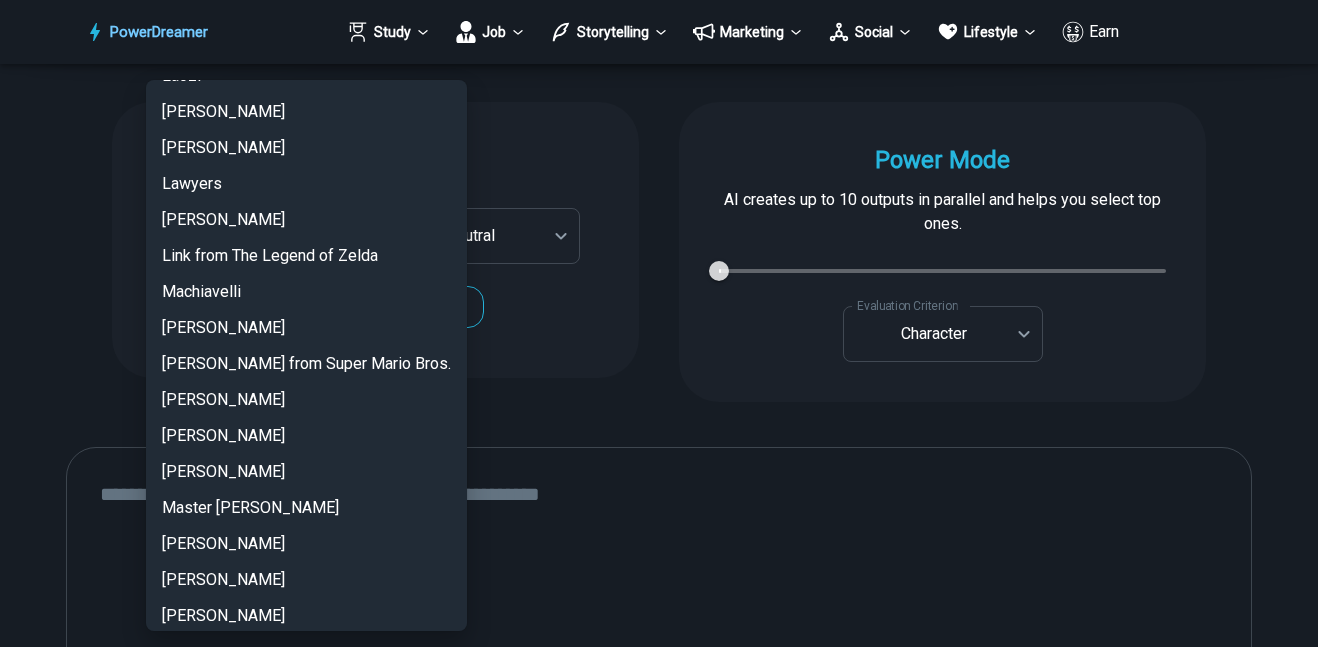 scroll, scrollTop: 2271, scrollLeft: 0, axis: vertical 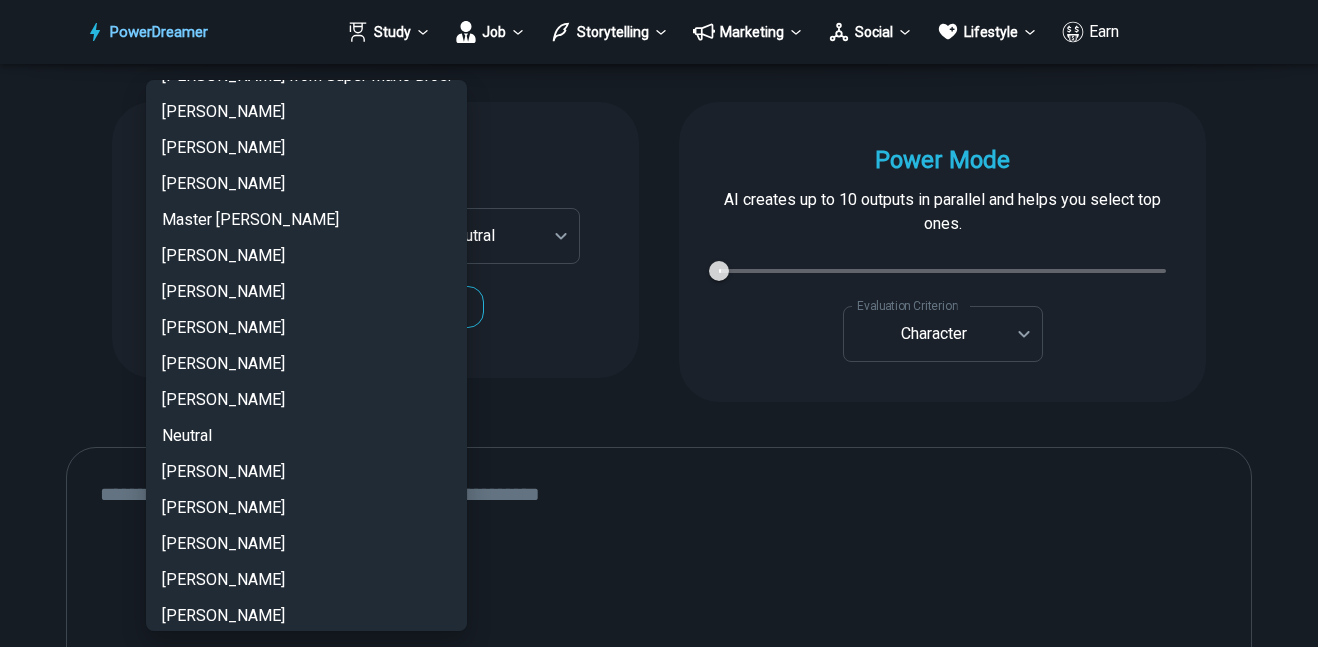 type 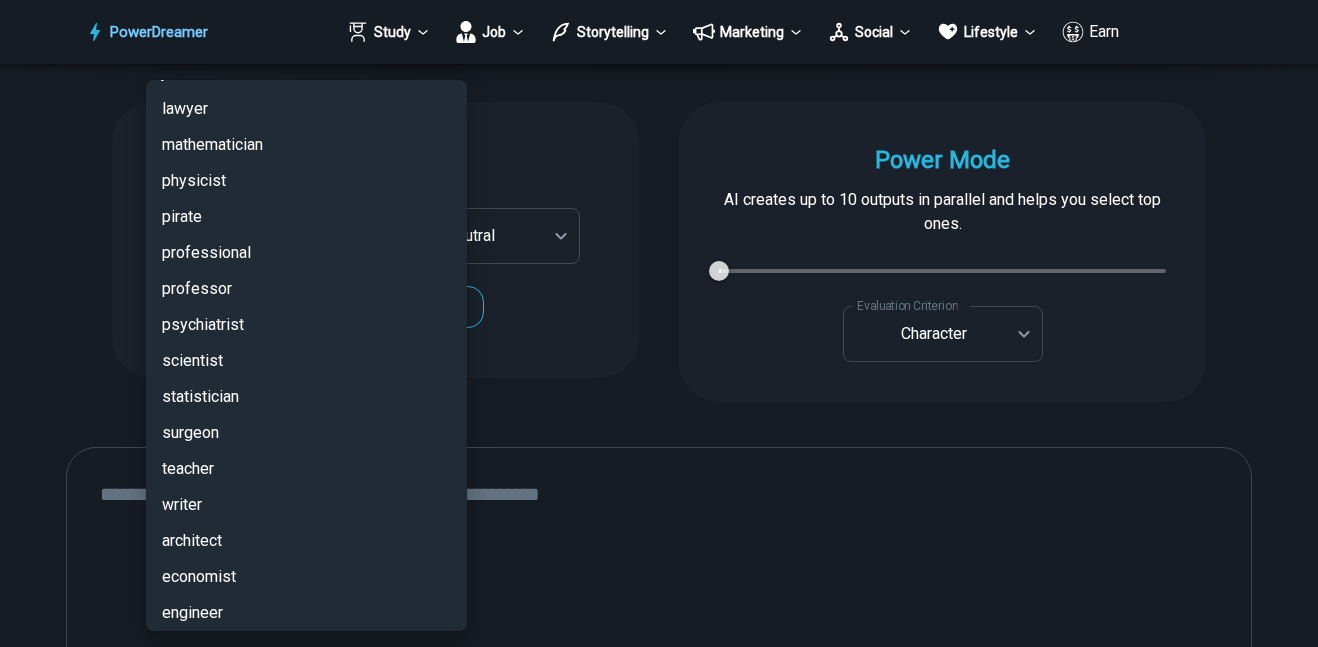 scroll, scrollTop: 4757, scrollLeft: 0, axis: vertical 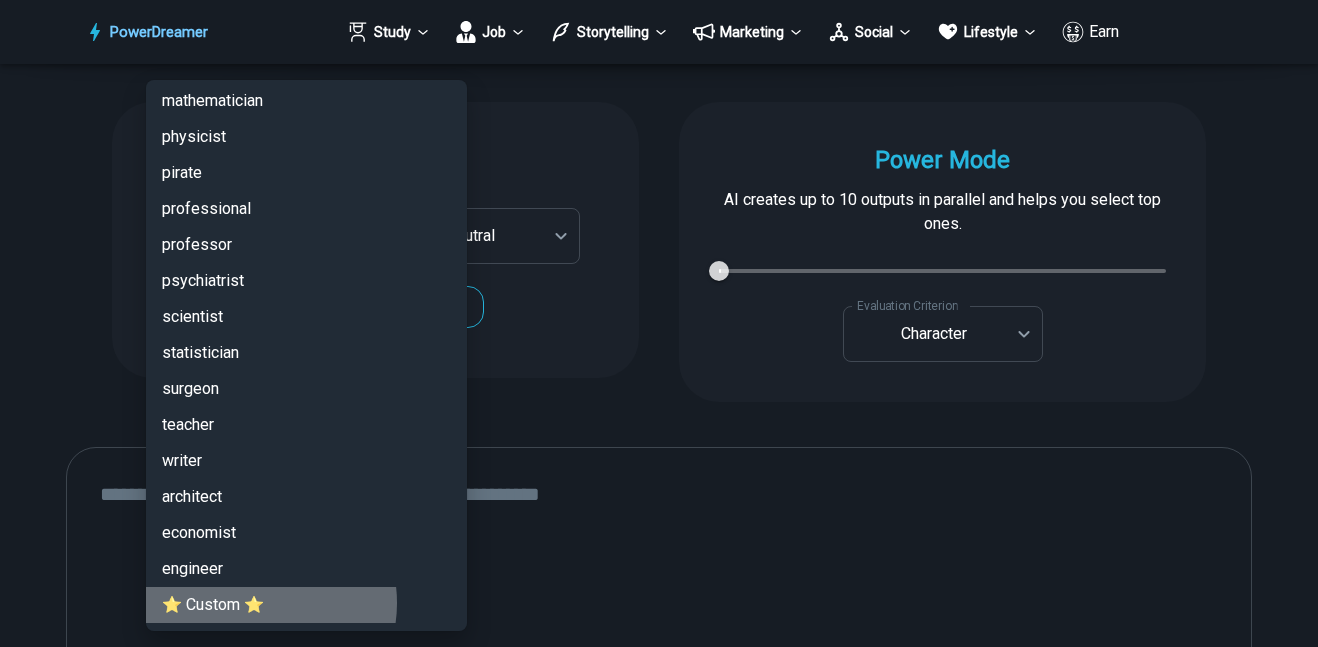 click on "⭐ Custom ⭐" at bounding box center [306, 605] 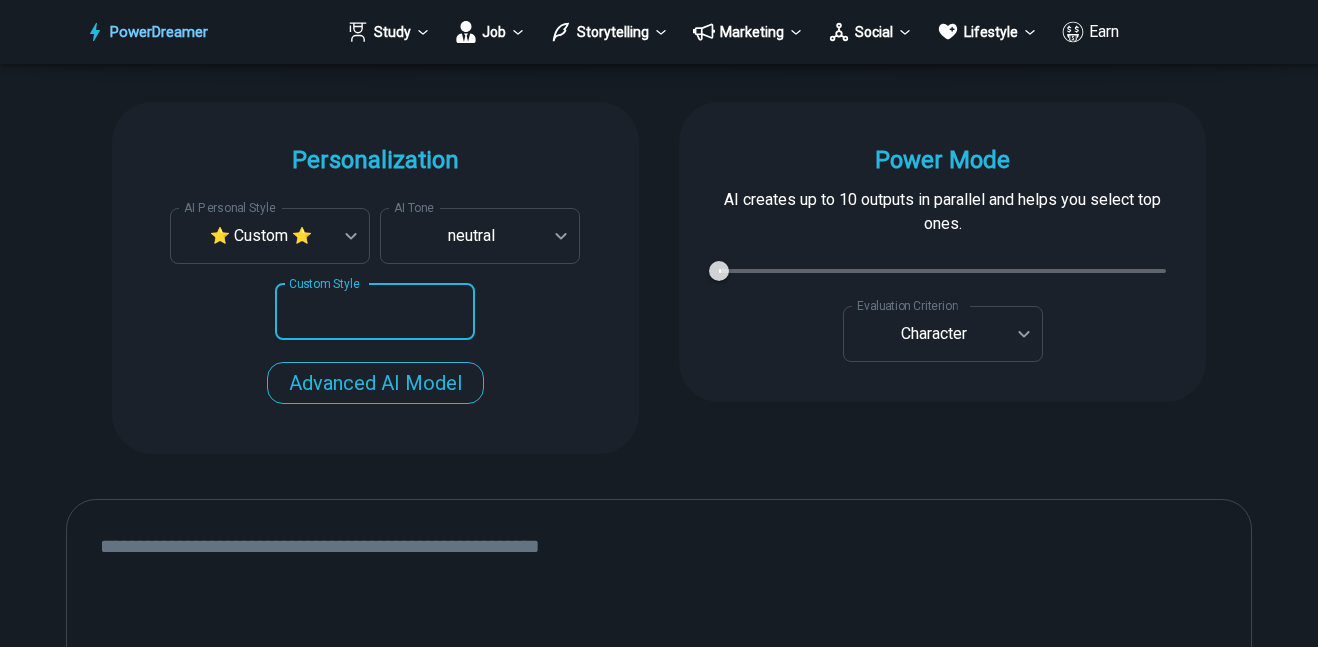 click on "Custom Style" at bounding box center [375, 312] 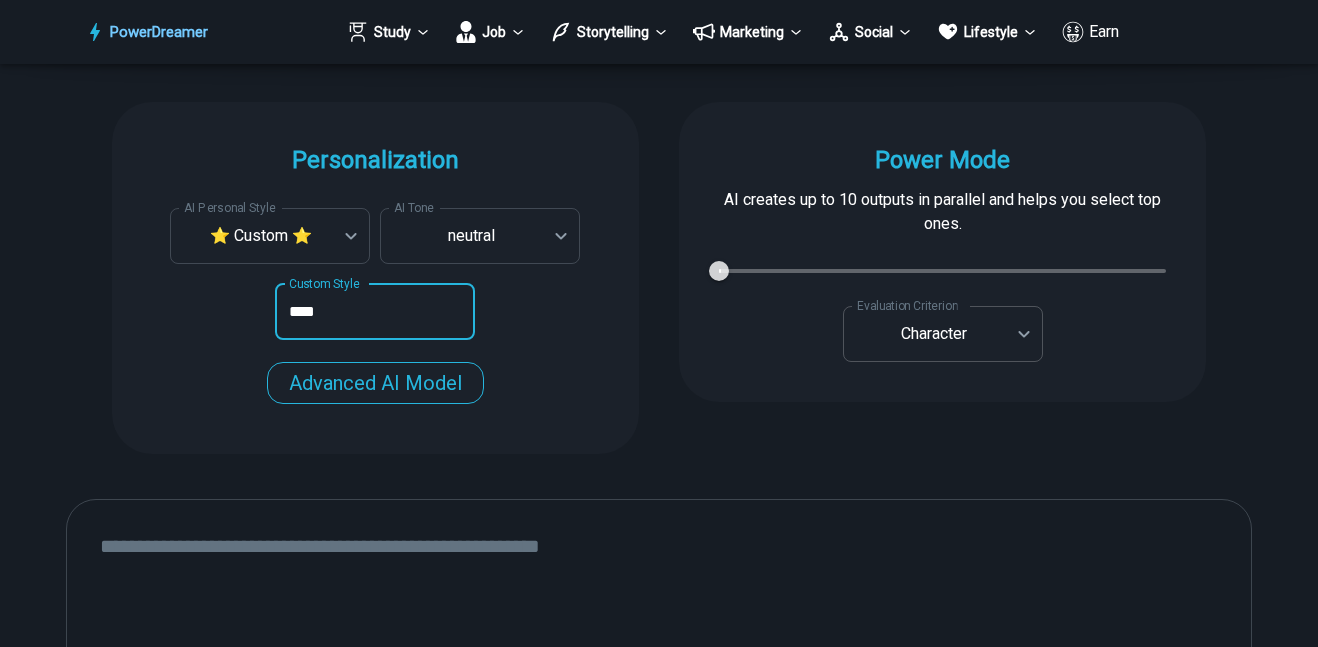 type on "****" 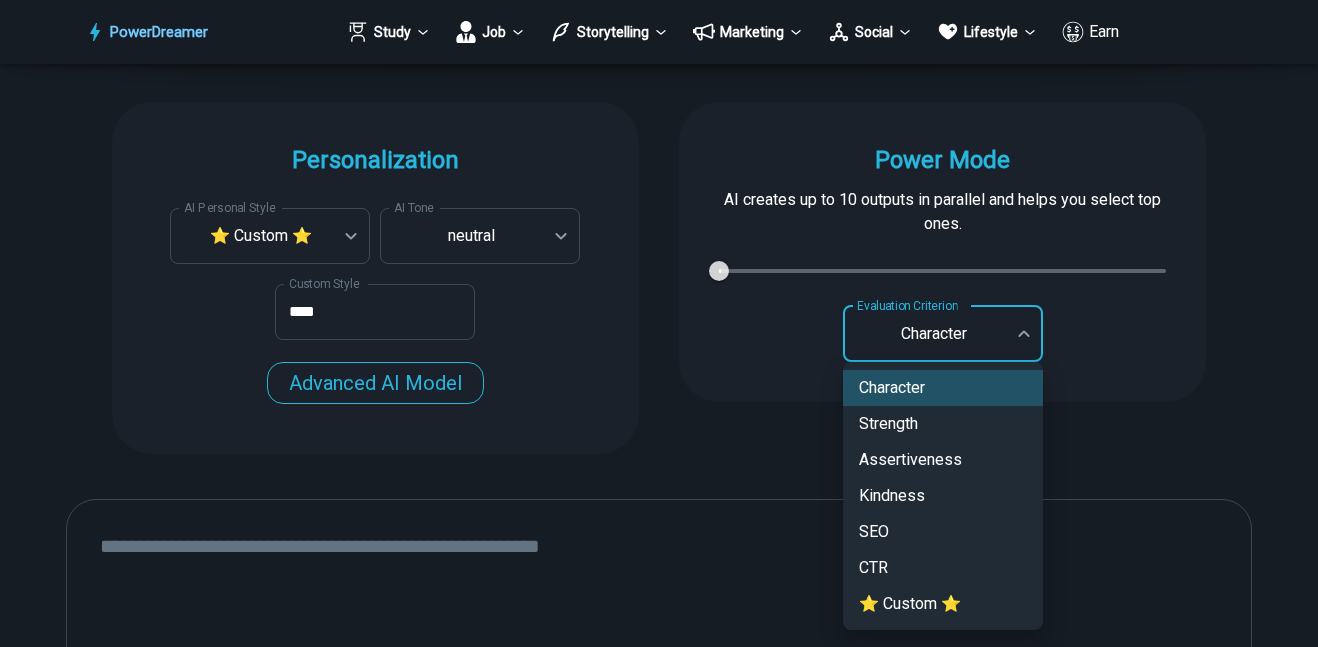 click on "PowerDreamer Study Job Storytelling Marketing Social Lifestyle Earn AI Fanfiction Generator Write fan fiction in many styles, from J.K Rowling to J.R.R. Tolkien  START Faster with PowerDreamer 212,803  AI-Generated Outputs.  50,000+ Users. 60+ AI Tools. PowerDreamer saved me a ton of stress and even more time. Highly recommend. Bailey Vogt is a writer and producer with experience at Morning Rush, Arizona PBS, Metro Weekly and The Washington Times I received a job offer today that your awesome website helped me get. Thank you! I will be singing your praises. Matt S. signed up to PowerDreamer November 30th 2023 and received his job offer February 1st 2024 Absolutely love this program!! I'm usually hesitant to pay for anything without being able to try it for free first. However, I was desperate to get resume writing help and this program far exceeded my expectations! I have been telling anyone I know looking for a job to try it. Maura Duffy Tyler D., Product Manager in E-Commerce Kyle Kimball Alix Harvey Age 18" at bounding box center [659, 3058] 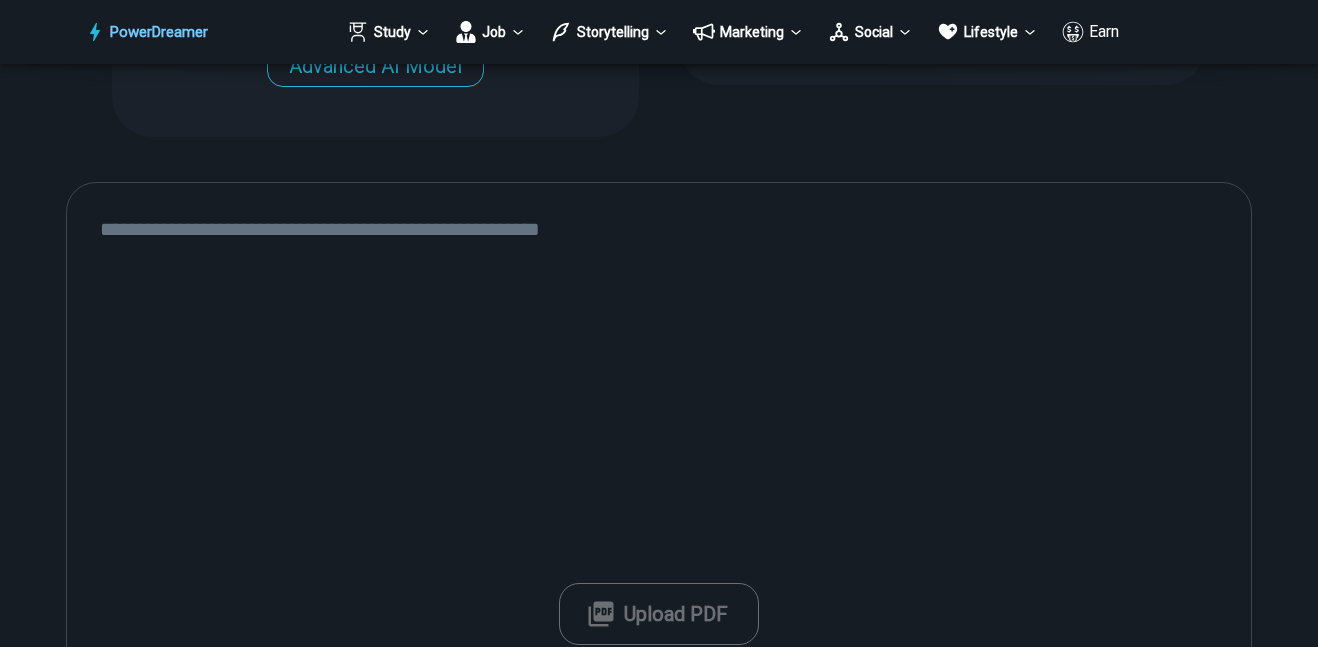 scroll, scrollTop: 2347, scrollLeft: 0, axis: vertical 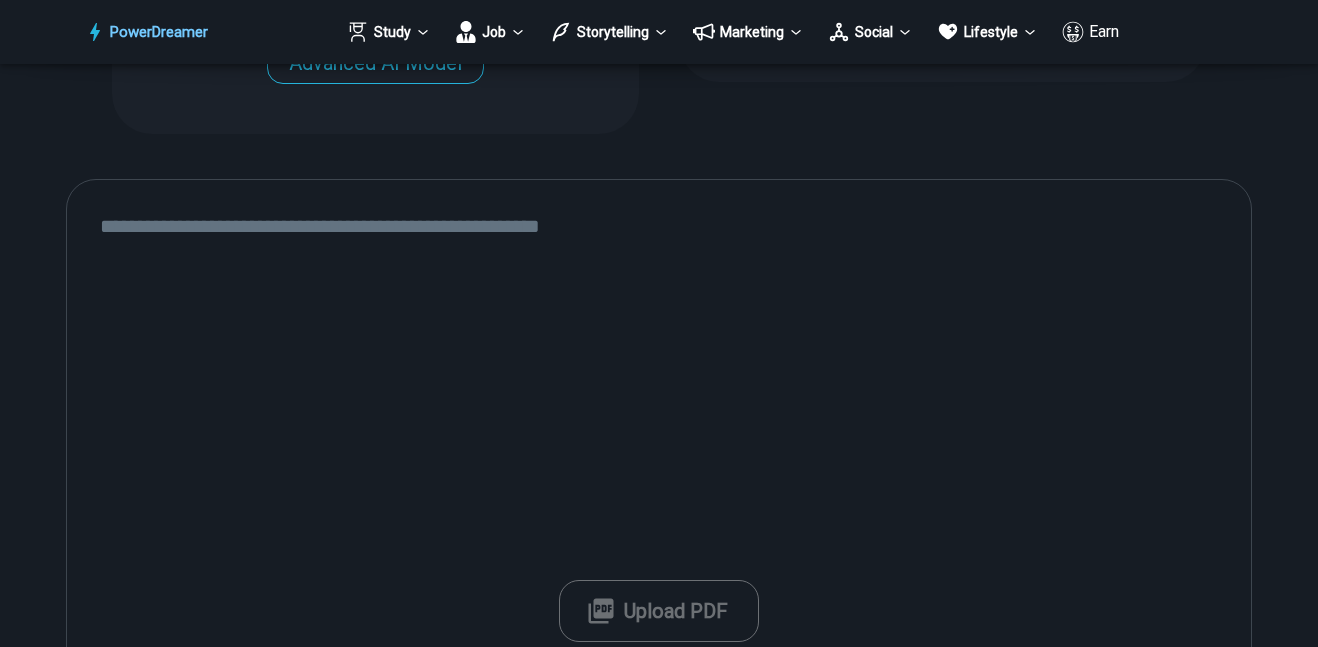 click at bounding box center (659, 445) 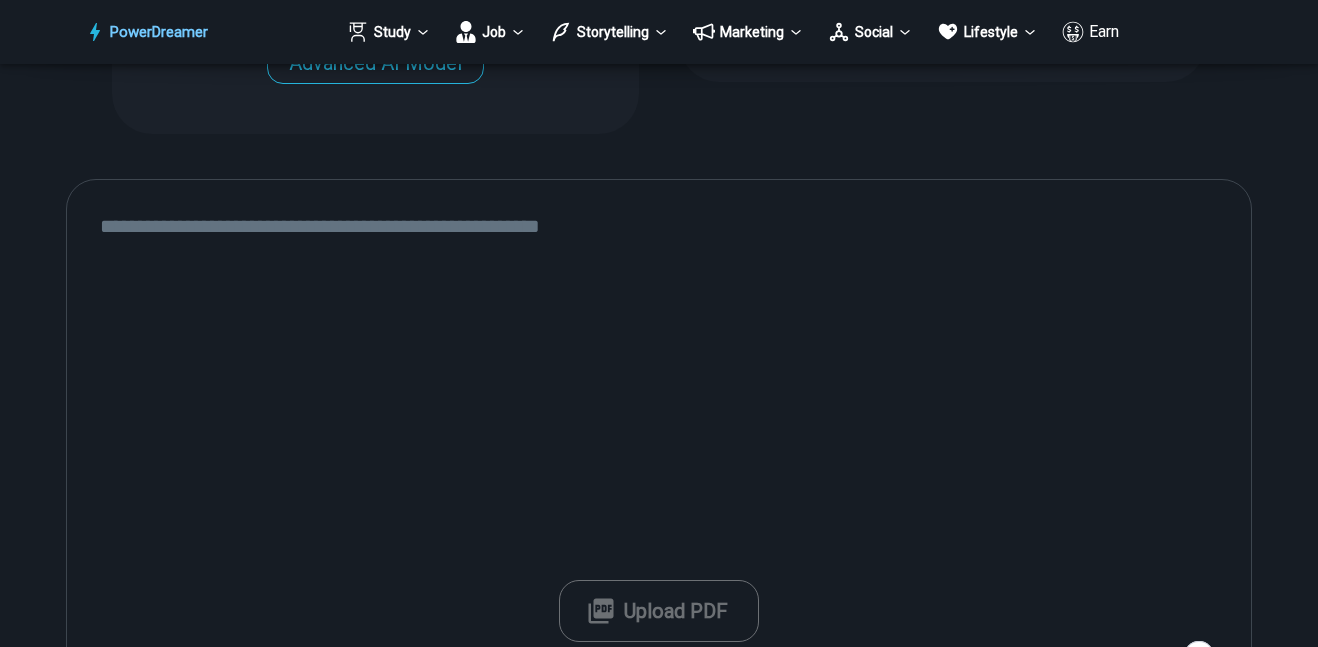 paste on "**********" 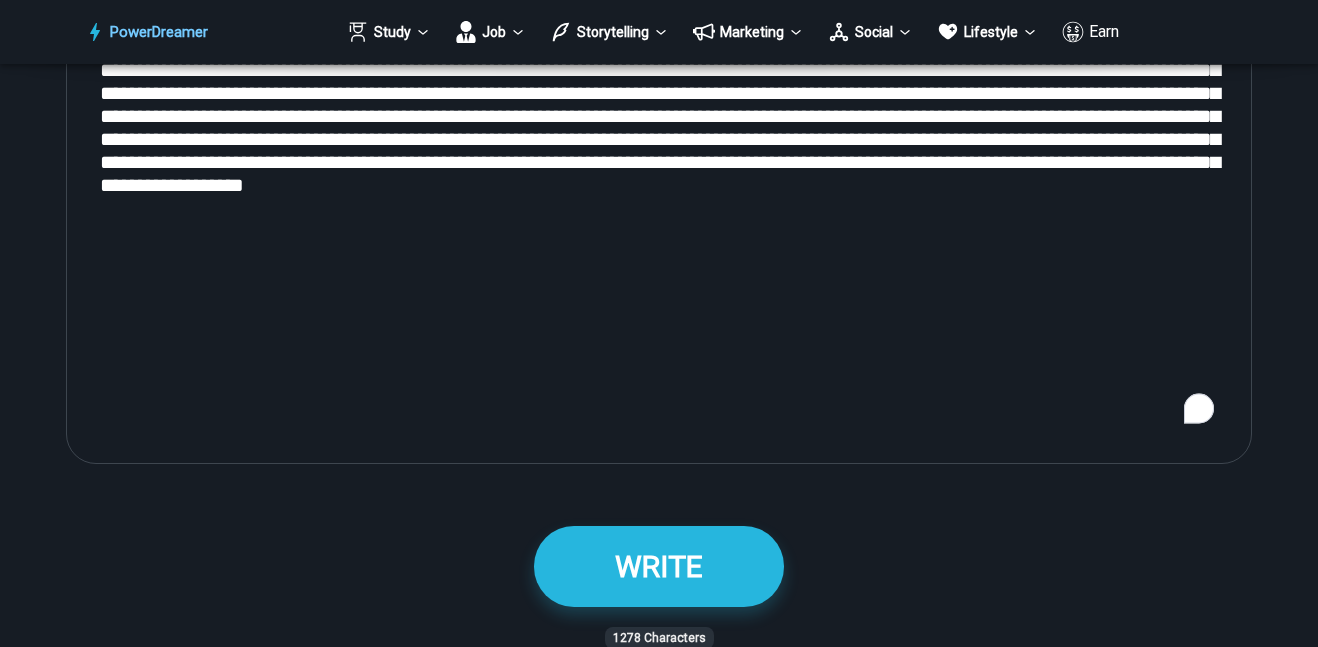 scroll, scrollTop: 2620, scrollLeft: 0, axis: vertical 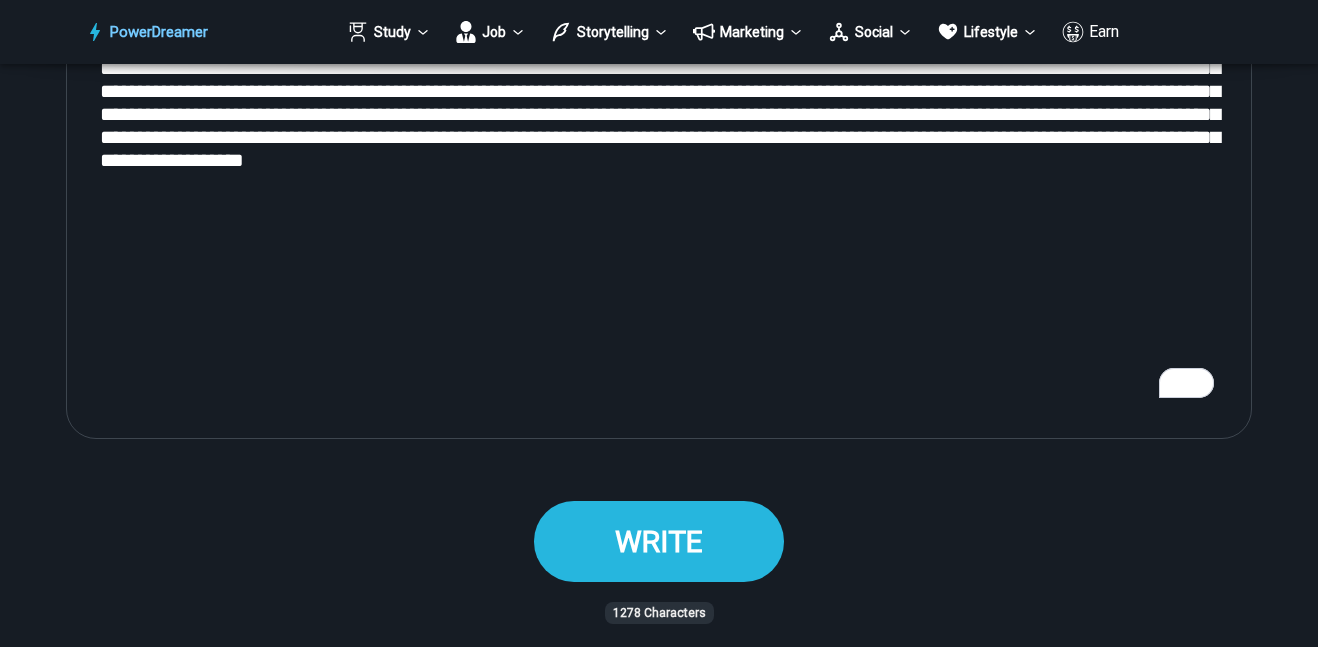 type on "**********" 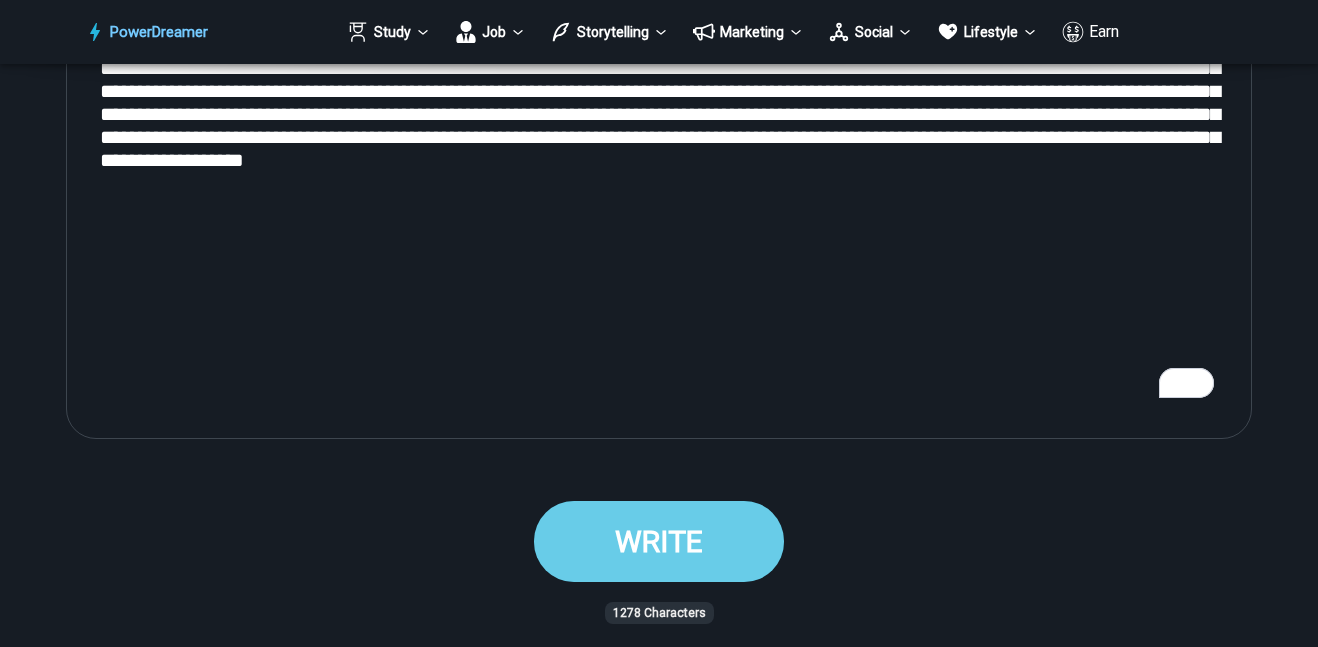 click on "WRITE" at bounding box center (659, 541) 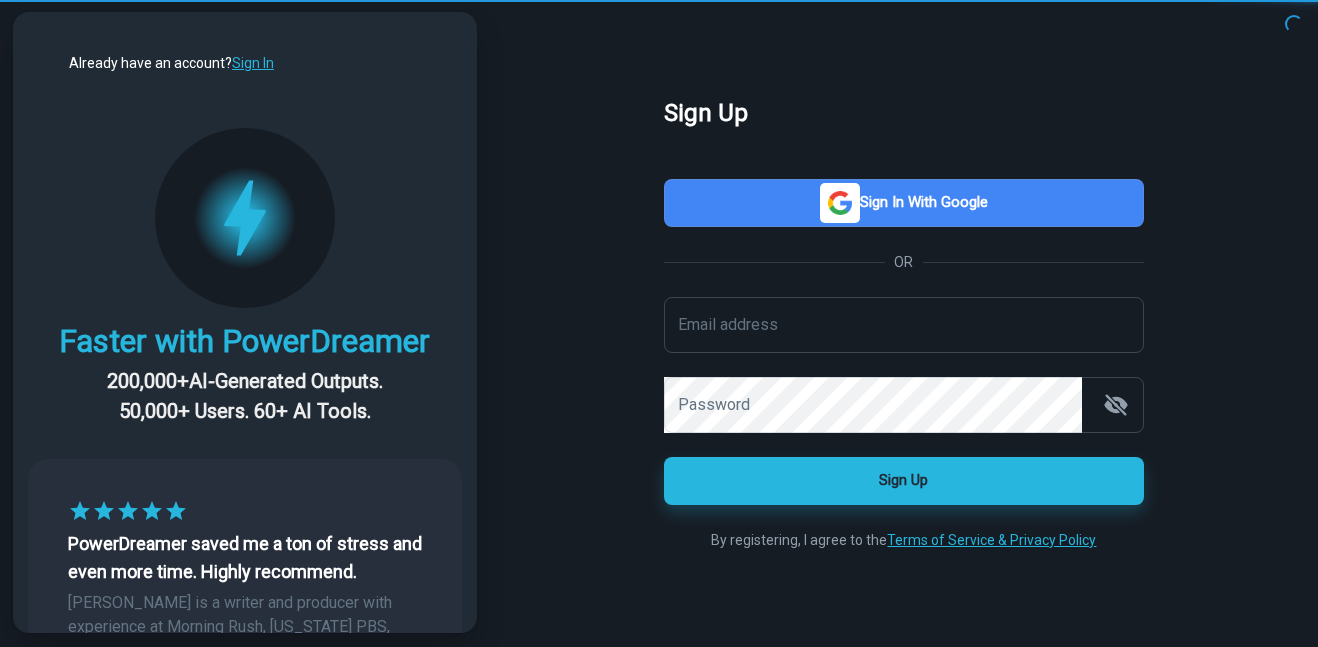 scroll, scrollTop: 0, scrollLeft: 0, axis: both 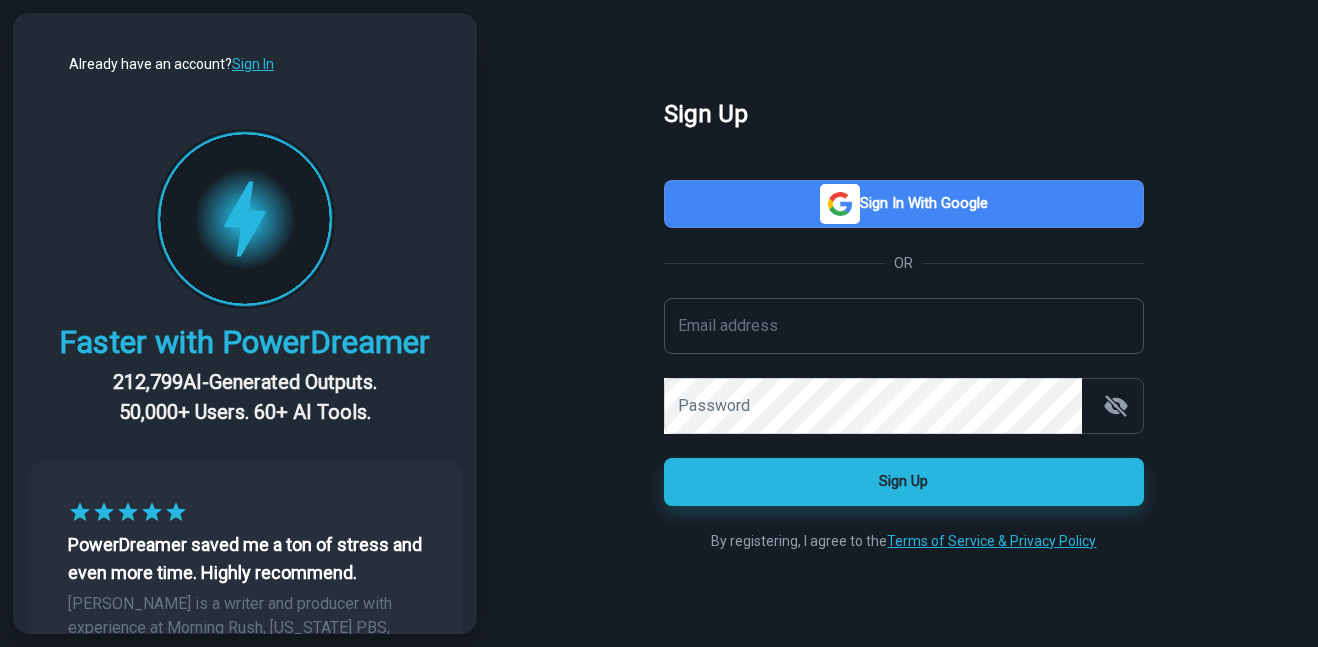 click on "Email address" at bounding box center (904, 326) 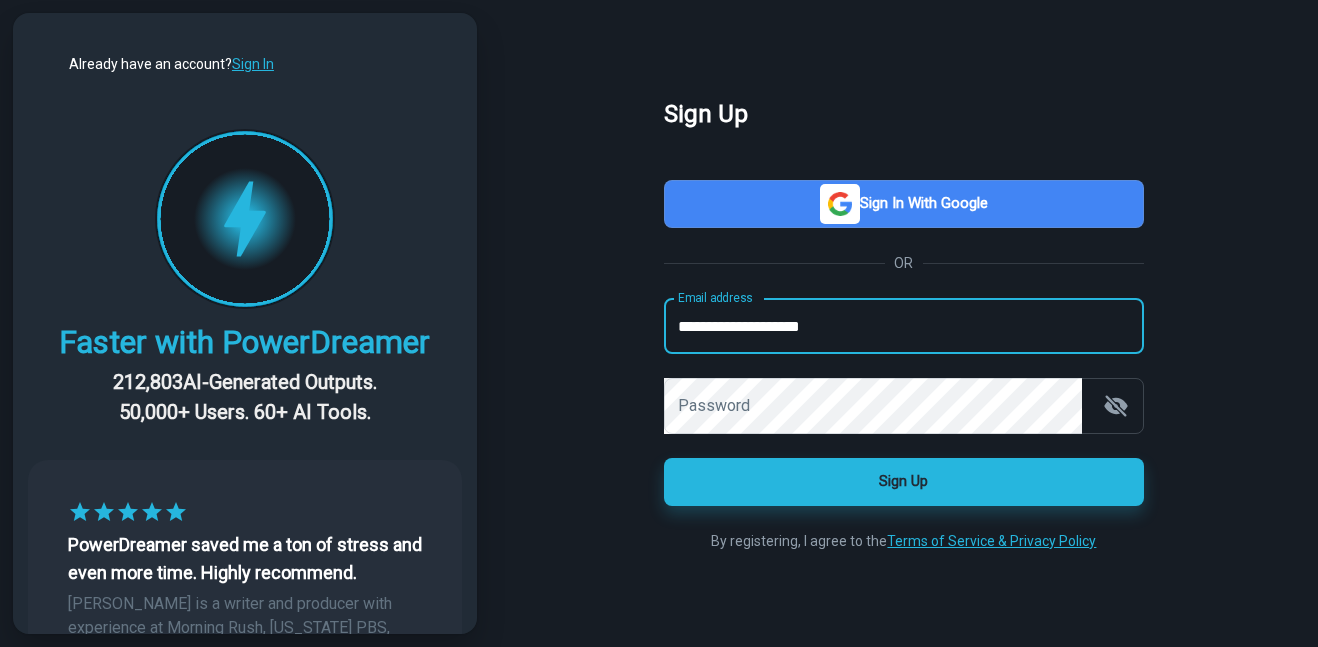 type on "**********" 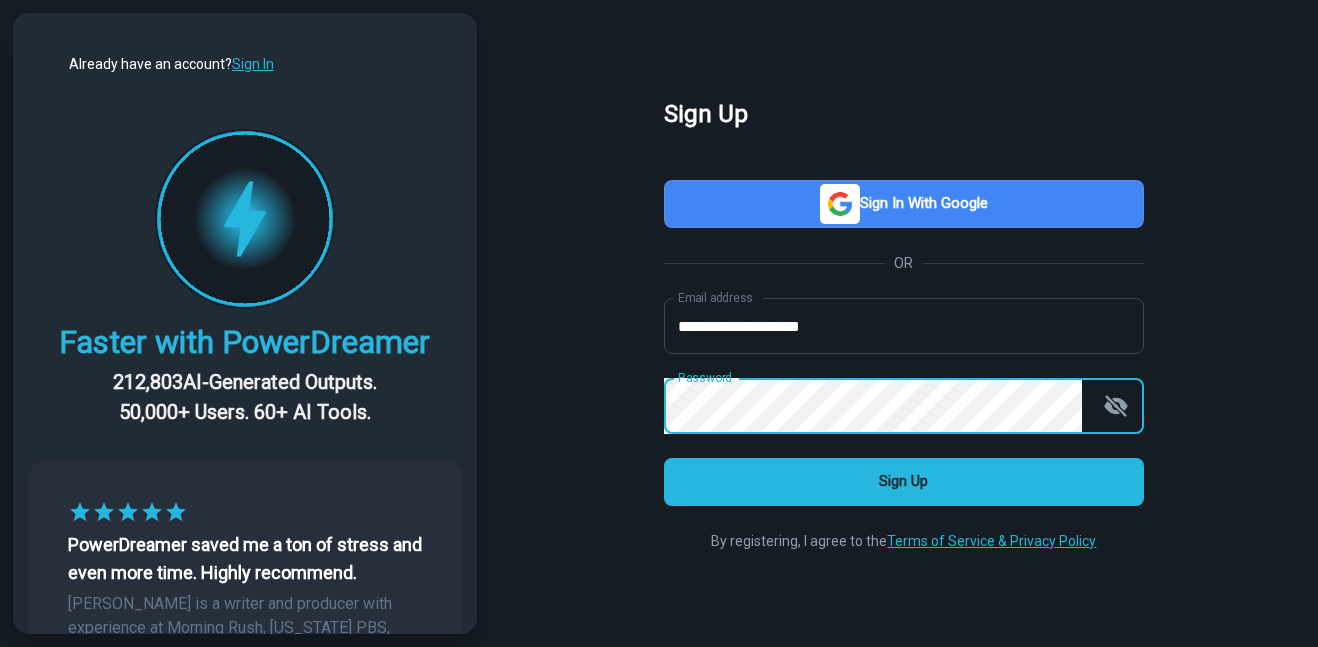 click on "Sign Up" at bounding box center (904, 482) 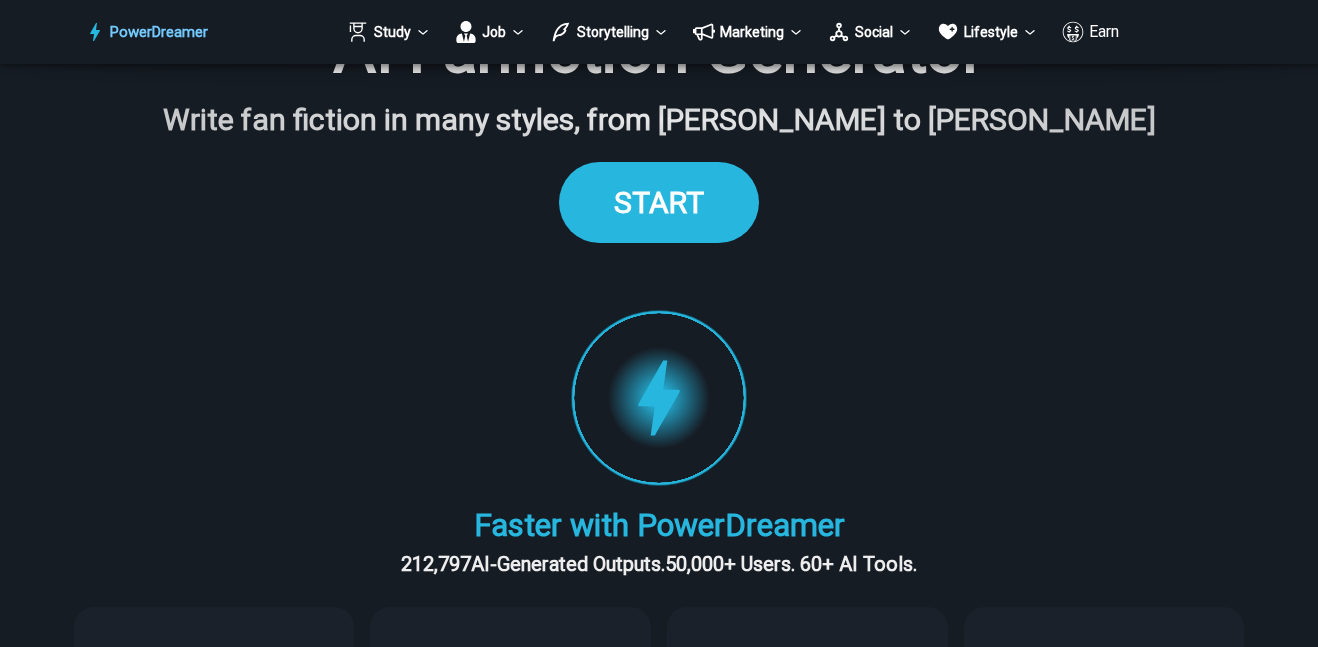 scroll, scrollTop: 124, scrollLeft: 0, axis: vertical 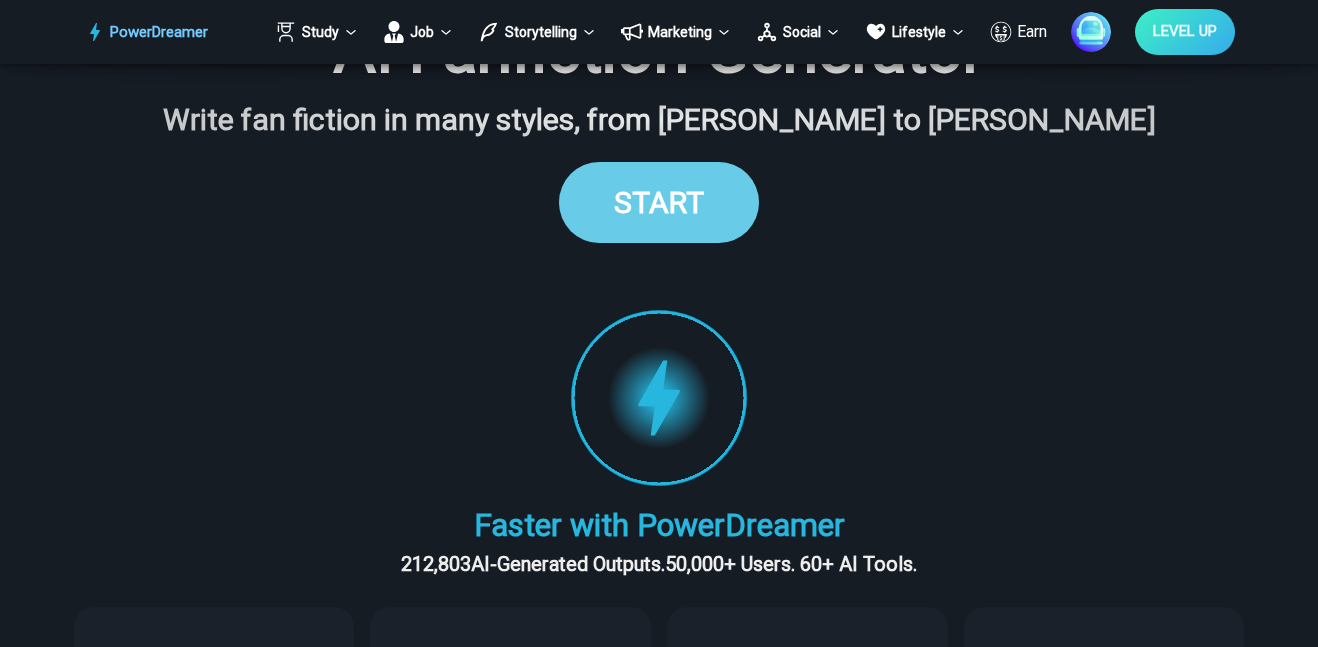 click on "START" at bounding box center (659, 202) 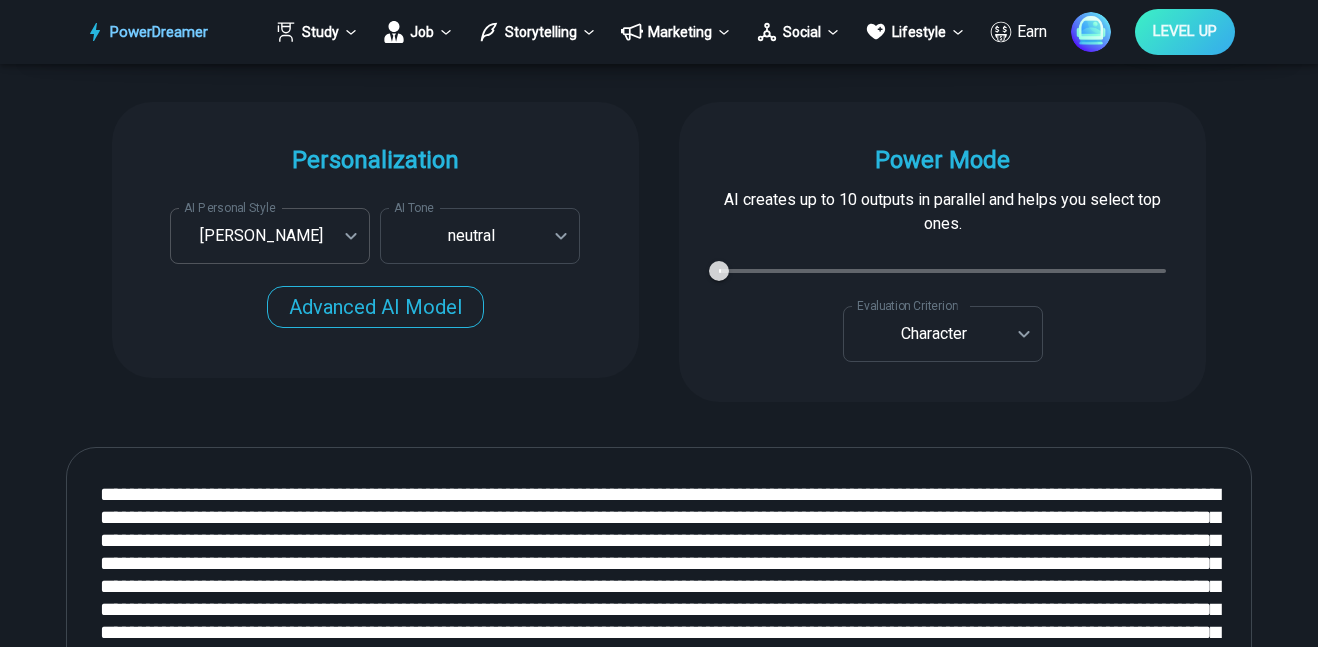click on "PowerDreamer Study Job Storytelling Marketing Social Lifestyle Earn LEVEL UP AI Fanfiction Generator Write fan fiction in many styles, from J.K Rowling to J.R.R. Tolkien  START Faster with PowerDreamer 212,803  AI-Generated Outputs.  50,000+ Users. 60+ AI Tools. PowerDreamer saved me a ton of stress and even more time. Highly recommend. Bailey Vogt is a writer and producer with experience at Morning Rush, Arizona PBS, Metro Weekly and The Washington Times I received a job offer today that your awesome website helped me get. Thank you! I will be singing your praises. Matt S. signed up to PowerDreamer November 30th 2023 and received his job offer February 1st 2024 Absolutely love this program!! I'm usually hesitant to pay for anything without being able to try it for free first. However, I was desperate to get resume writing help and this program far exceeded my expectations! I have been telling anyone I know looking for a job to try it. Maura Duffy Tyler D., Product Manager in E-Commerce Kyle Kimball Jess B. 1" at bounding box center (659, 3020) 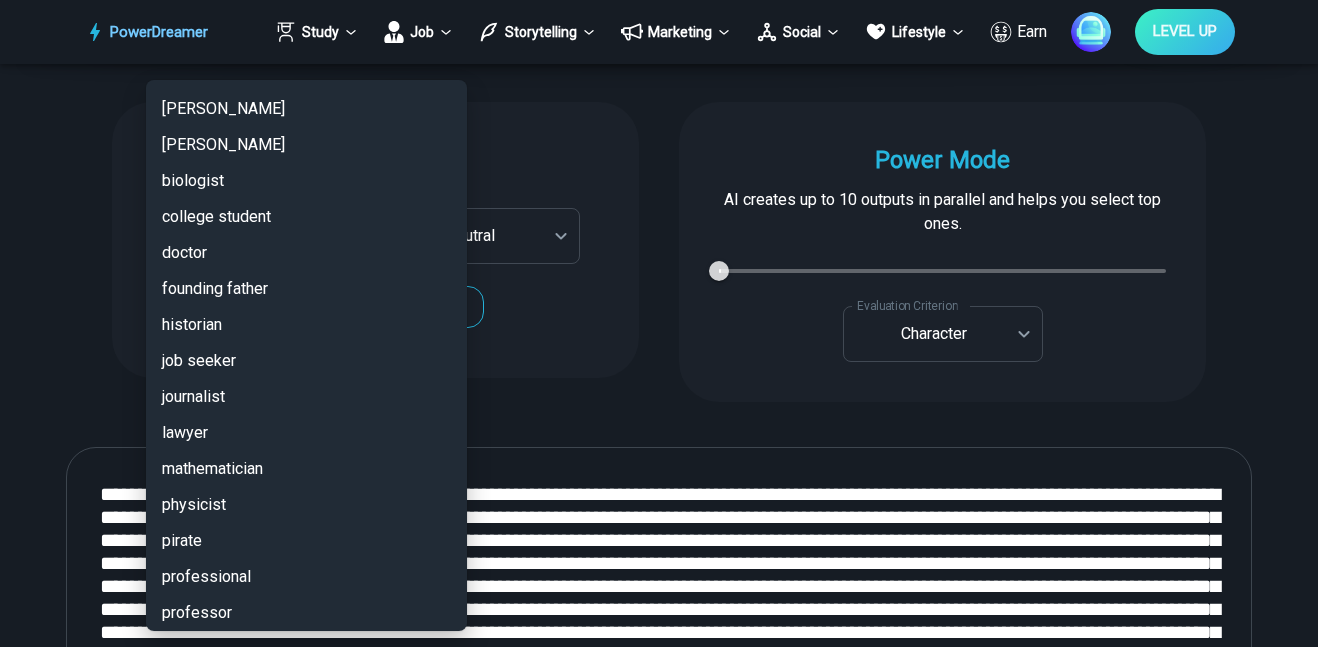 scroll, scrollTop: 4757, scrollLeft: 0, axis: vertical 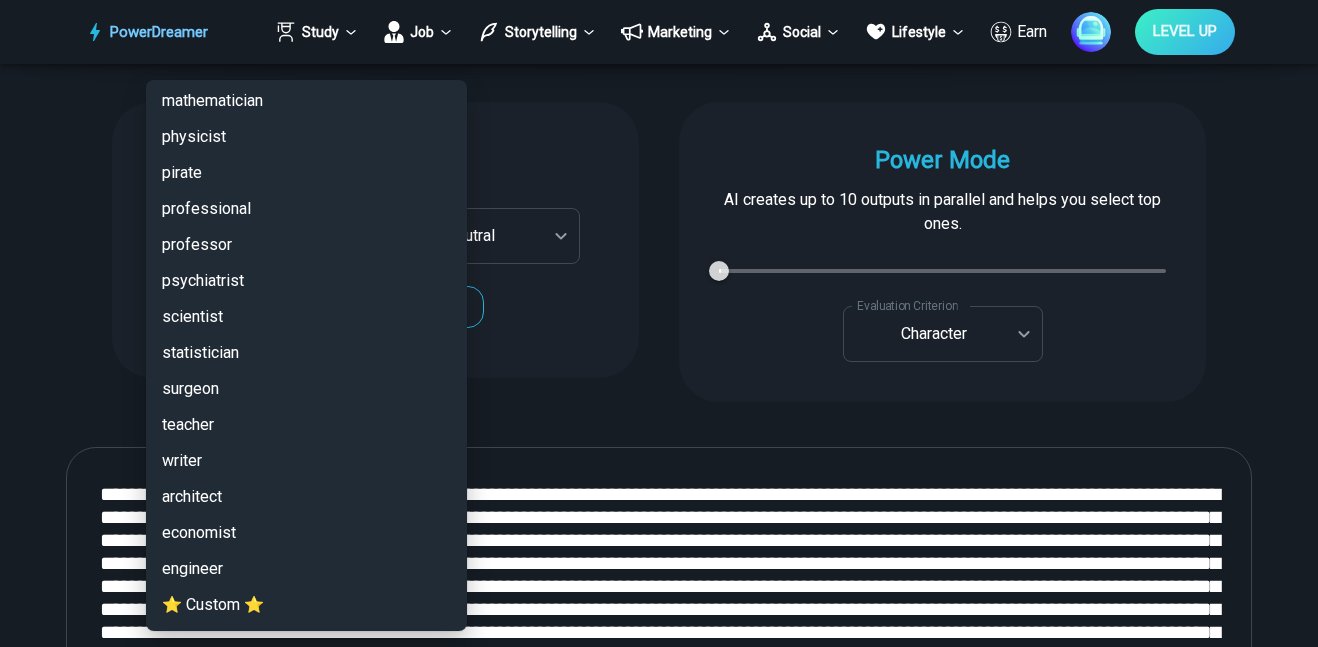 click on "Agatha Christie Al Pacino Albert Einstein Alexander the Great Alexandr Wang Anakin Skywalker Aristotle Arnold Schwarzenneger Attila the Hun Augustus Caesar Barack Obama Bill Clinton Bill Gates Brian Dean Chamath Palihapitiya Charlemagne Charles Dickens Clayton Christensen Cyrano de Bergerac Daniel Kahneman Darth Vader David Friedberg David Rubinstein David Sacks Deadpool Descartes Donald Trump Dostoyevsky Dr Seuss Dwayne Johnson Edgar Allan Poe Elon Musk Eminem Flaubert Forrest Gump Franz Kafka GLaDOS from Portal Gary Vaynerchuk Genghis Khan George Orwell George R. R. Martin George W. Bush Hannibal Harrison Ford Harry Potter Hemingway Henrique Dubugras Indiana Jones J.K. Rowling JRR Tolkien Jame Bond James Collins Jane Austen Jeff Bezos Jensen Huang Joe Biden Jules Verne Julius Caesar Kafka Kant Karl Marx Kendrick Lamar Laozi Larry Ellison Larry Page Lawyers Lex Fridman Link from The Legend of Zelda Machiavelli Marcus Aurelius Mario from Super Mario Bros. Mark Twain Mark Zuckerberg Martin Luther King Neutral" at bounding box center [306, -2023] 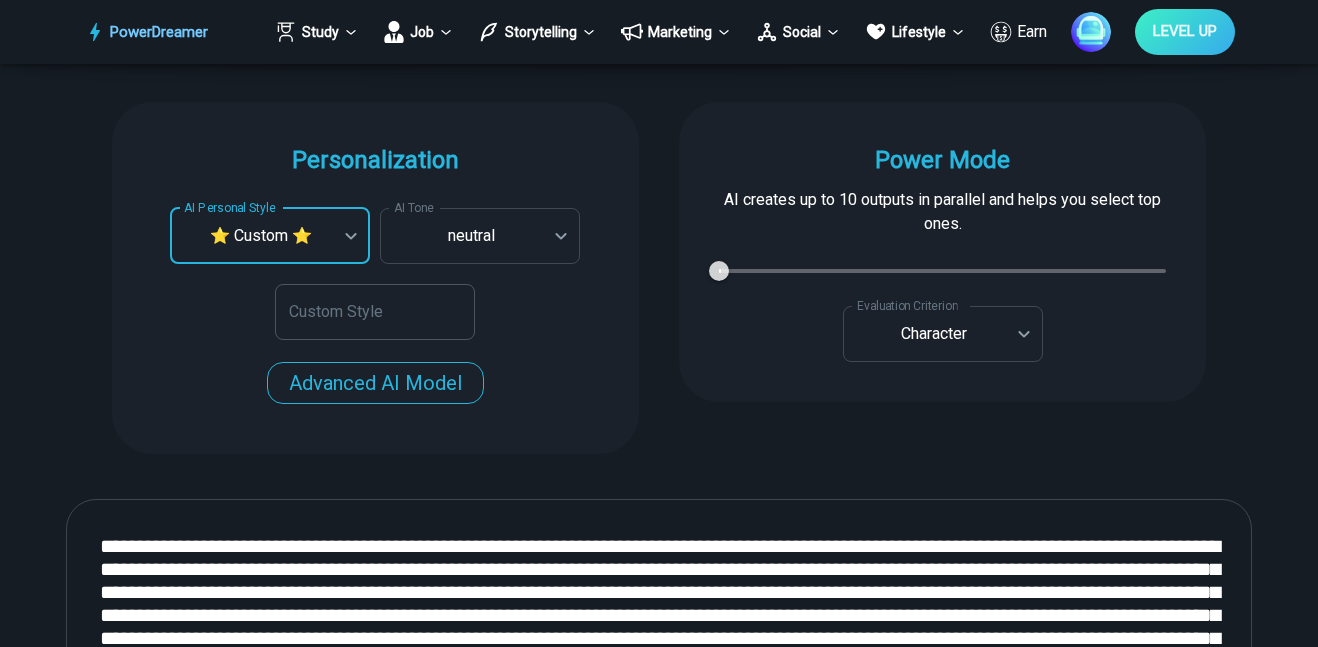 click on "Custom Style" at bounding box center [375, 312] 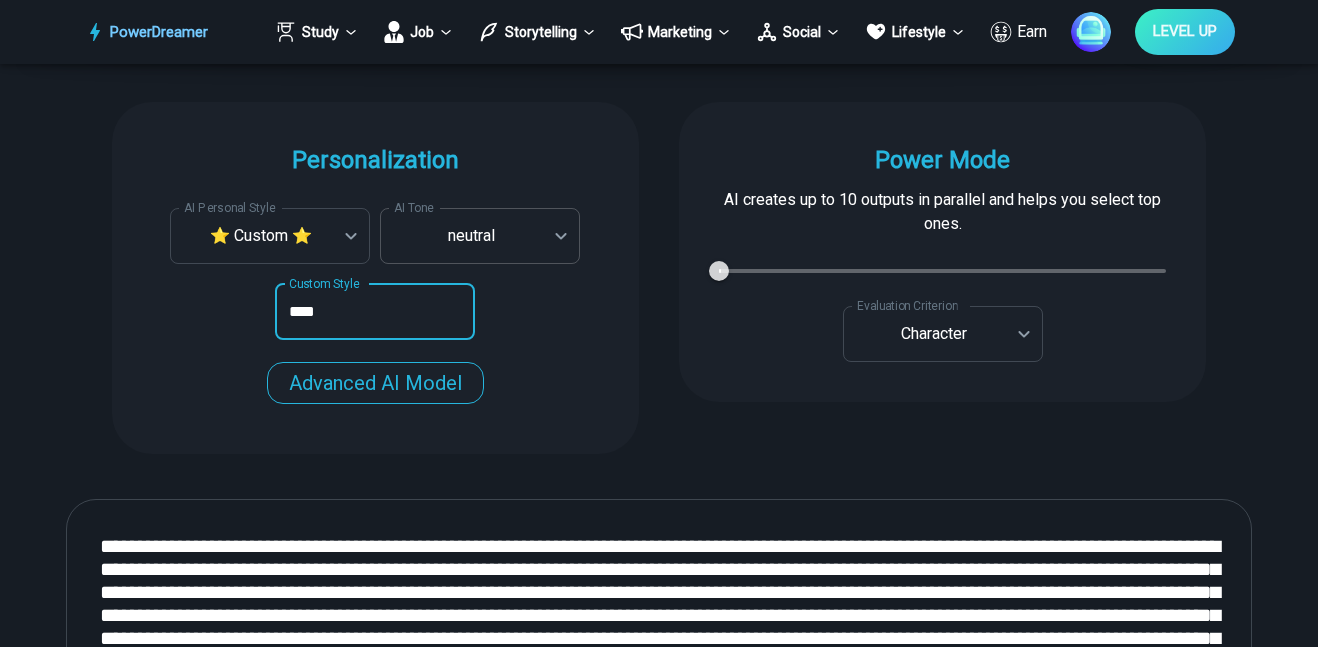 type on "****" 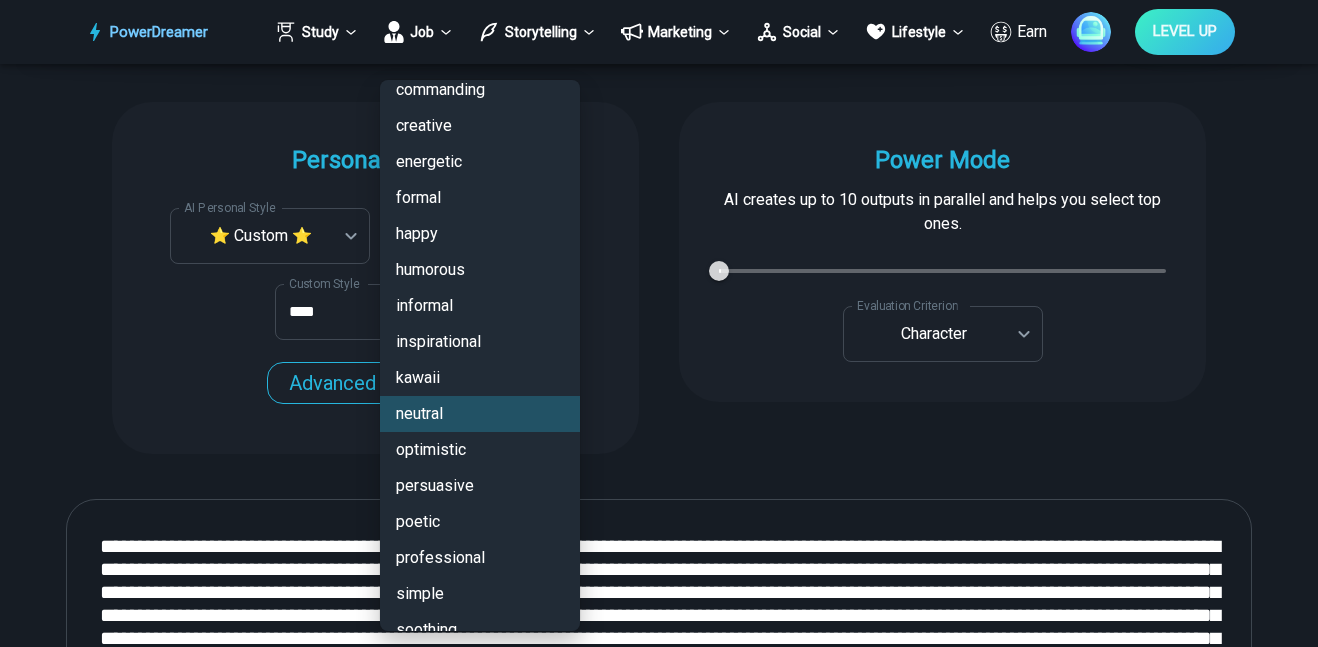 scroll, scrollTop: 185, scrollLeft: 0, axis: vertical 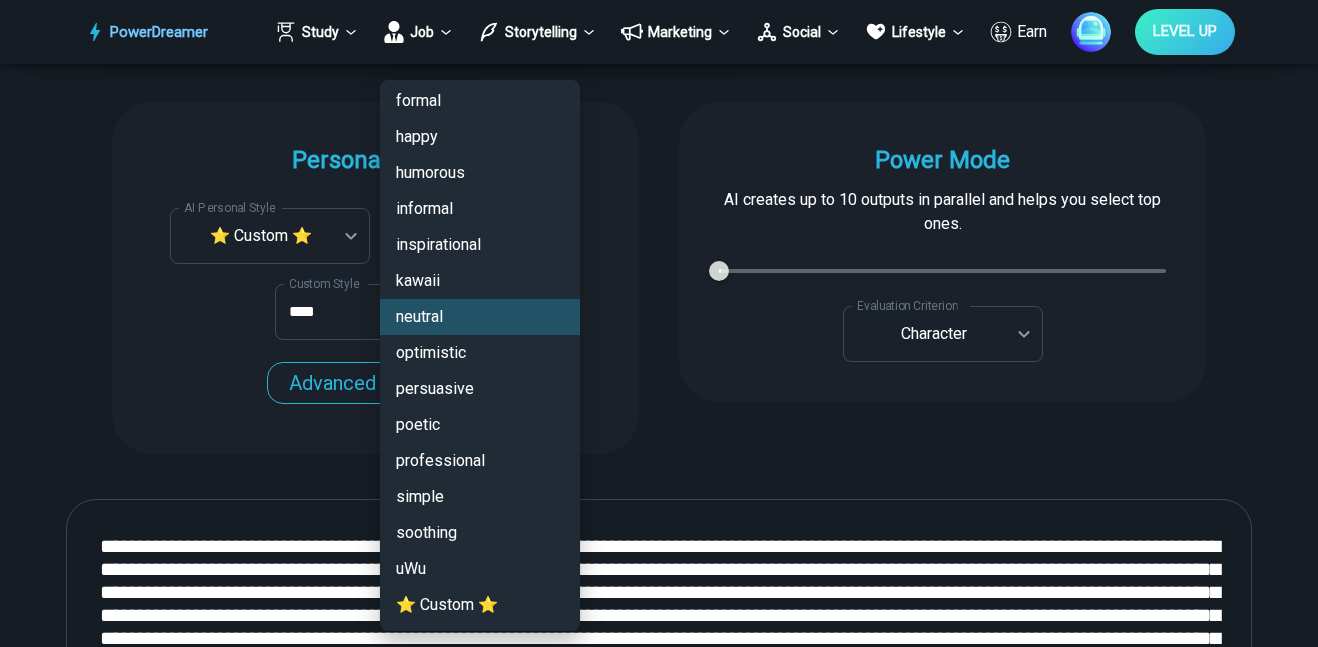 click on "inspirational" at bounding box center [480, 245] 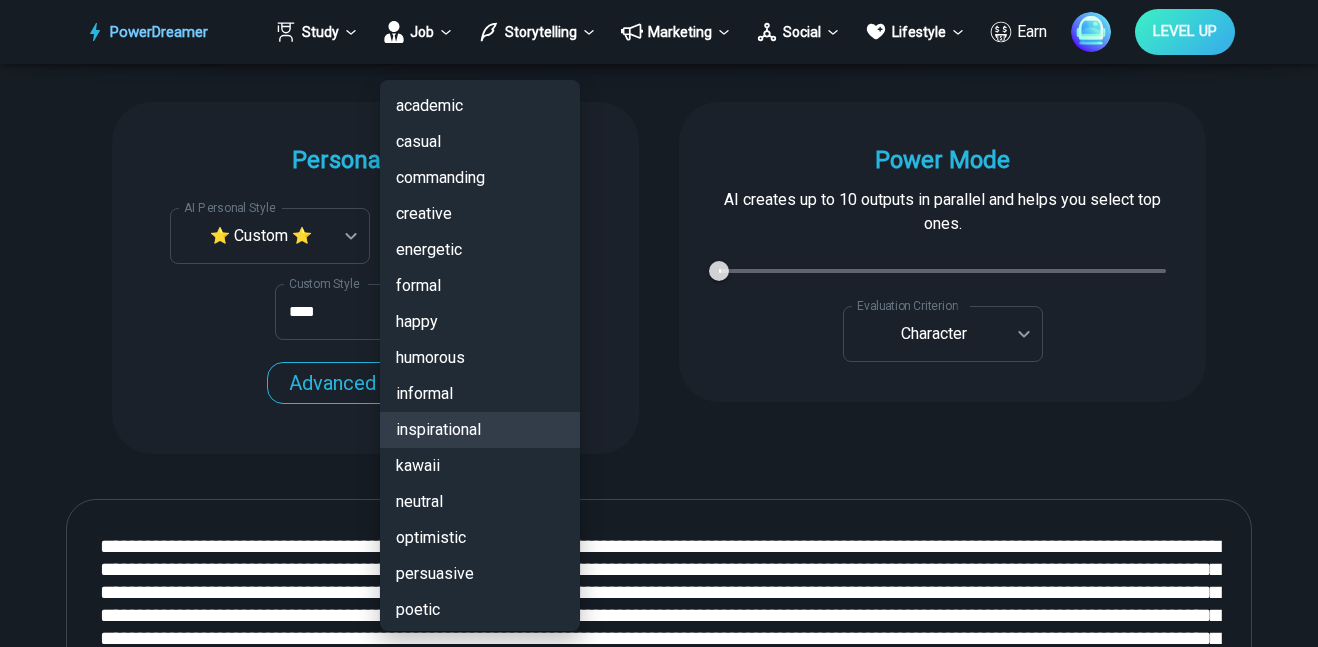 click on "PowerDreamer Study Job Storytelling Marketing Social Lifestyle Earn LEVEL UP AI Fanfiction Generator Write fan fiction in many styles, from J.K Rowling to J.R.R. Tolkien  START Faster with PowerDreamer 212,803  AI-Generated Outputs.  50,000+ Users. 60+ AI Tools. PowerDreamer saved me a ton of stress and even more time. Highly recommend. Bailey Vogt is a writer and producer with experience at Morning Rush, Arizona PBS, Metro Weekly and The Washington Times I received a job offer today that your awesome website helped me get. Thank you! I will be singing your praises. Matt S. signed up to PowerDreamer November 30th 2023 and received his job offer February 1st 2024 Absolutely love this program!! I'm usually hesitant to pay for anything without being able to try it for free first. However, I was desperate to get resume writing help and this program far exceeded my expectations! I have been telling anyone I know looking for a job to try it. Maura Duffy Tyler D., Product Manager in E-Commerce Kyle Kimball Jess B. 1" at bounding box center [659, 3046] 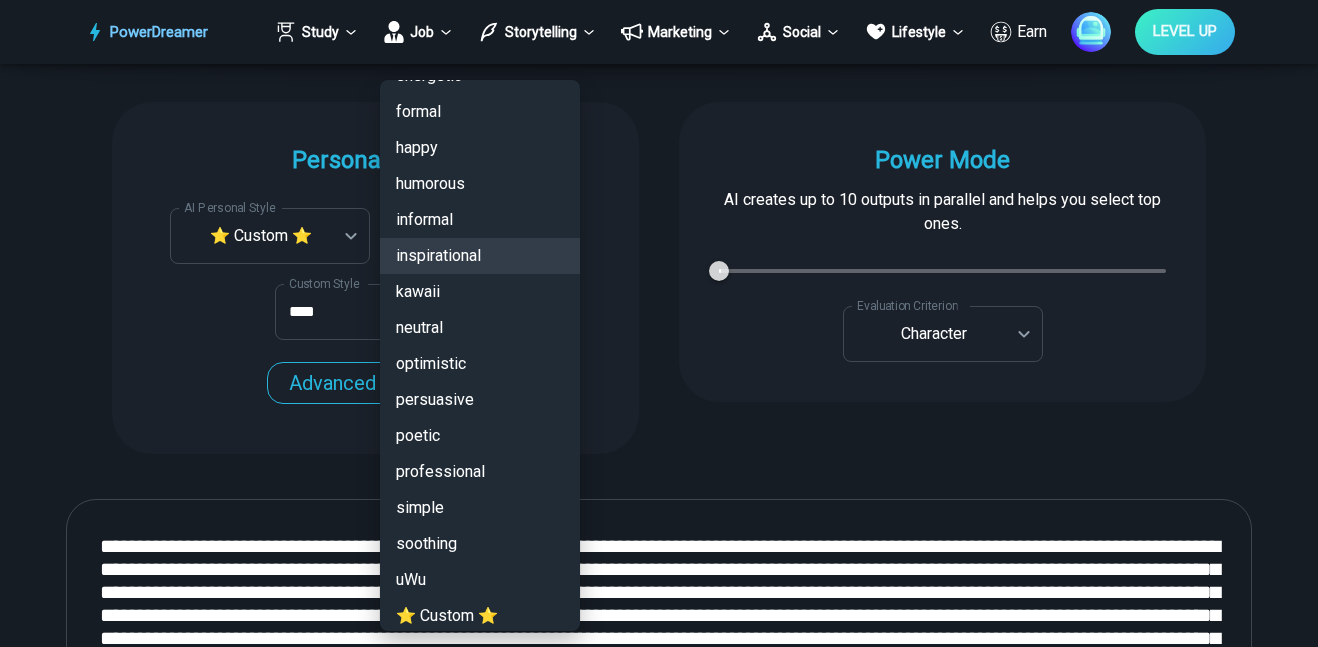 scroll, scrollTop: 185, scrollLeft: 0, axis: vertical 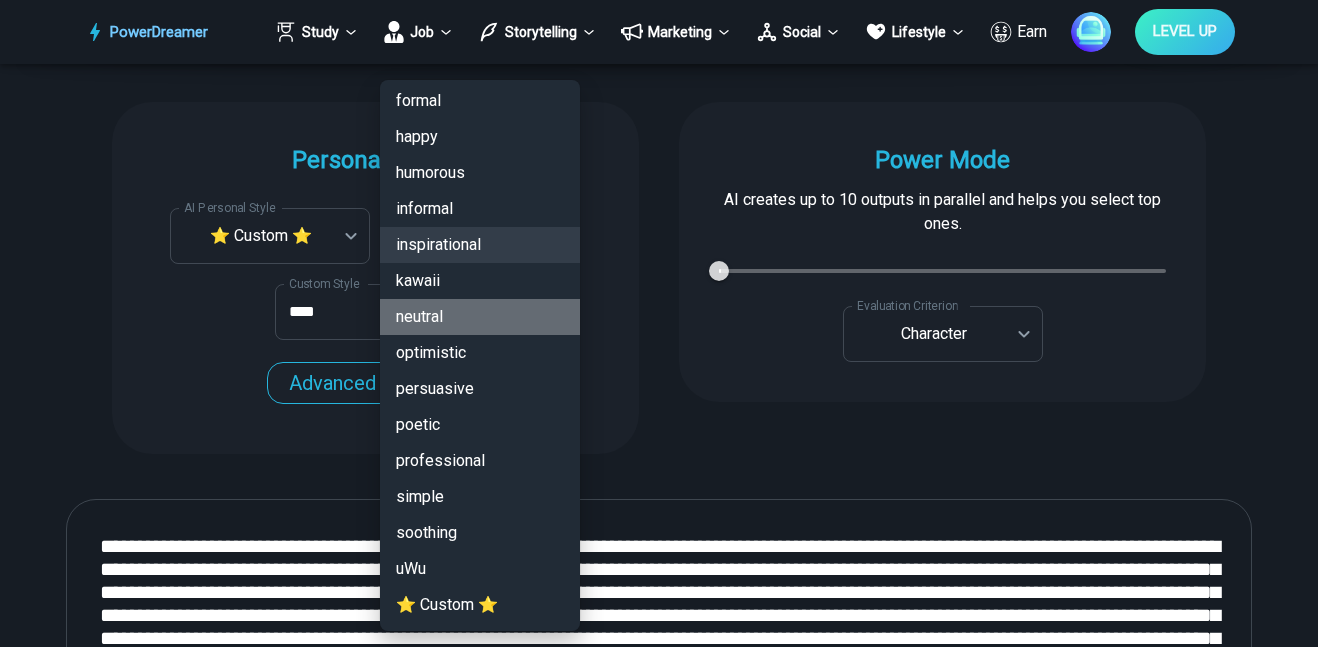 click on "neutral" at bounding box center (480, 317) 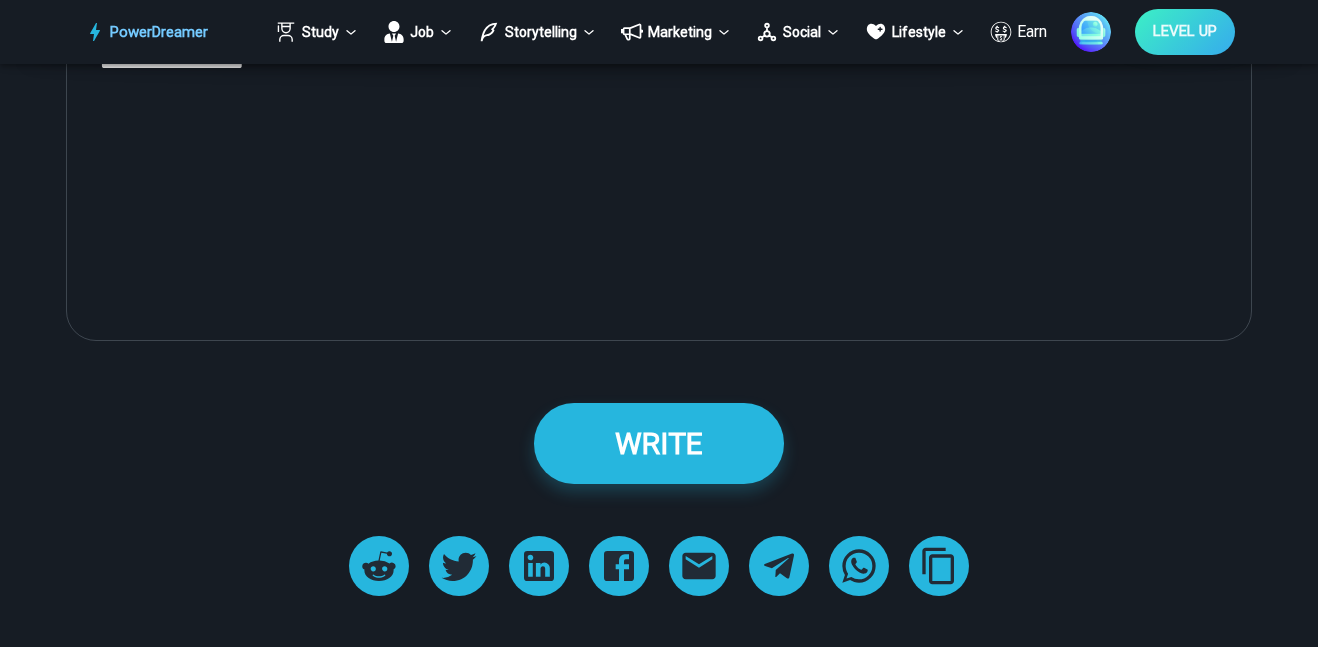 scroll, scrollTop: 2735, scrollLeft: 0, axis: vertical 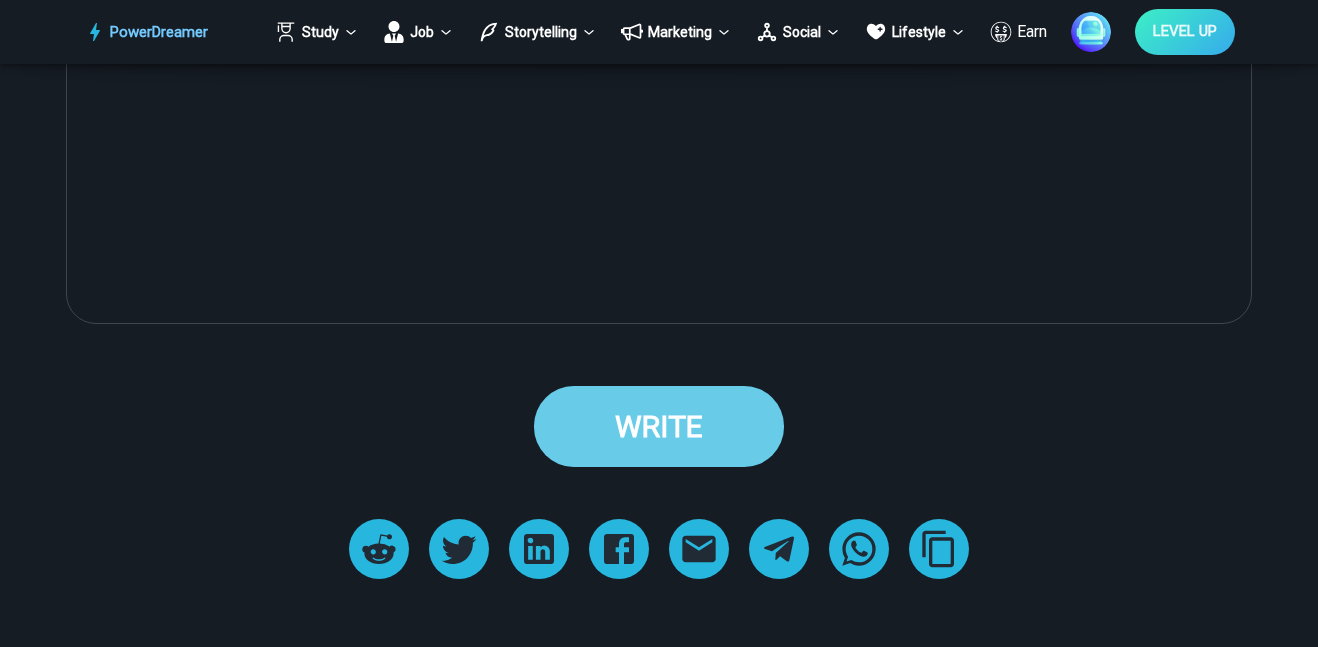 click on "WRITE" at bounding box center (659, 426) 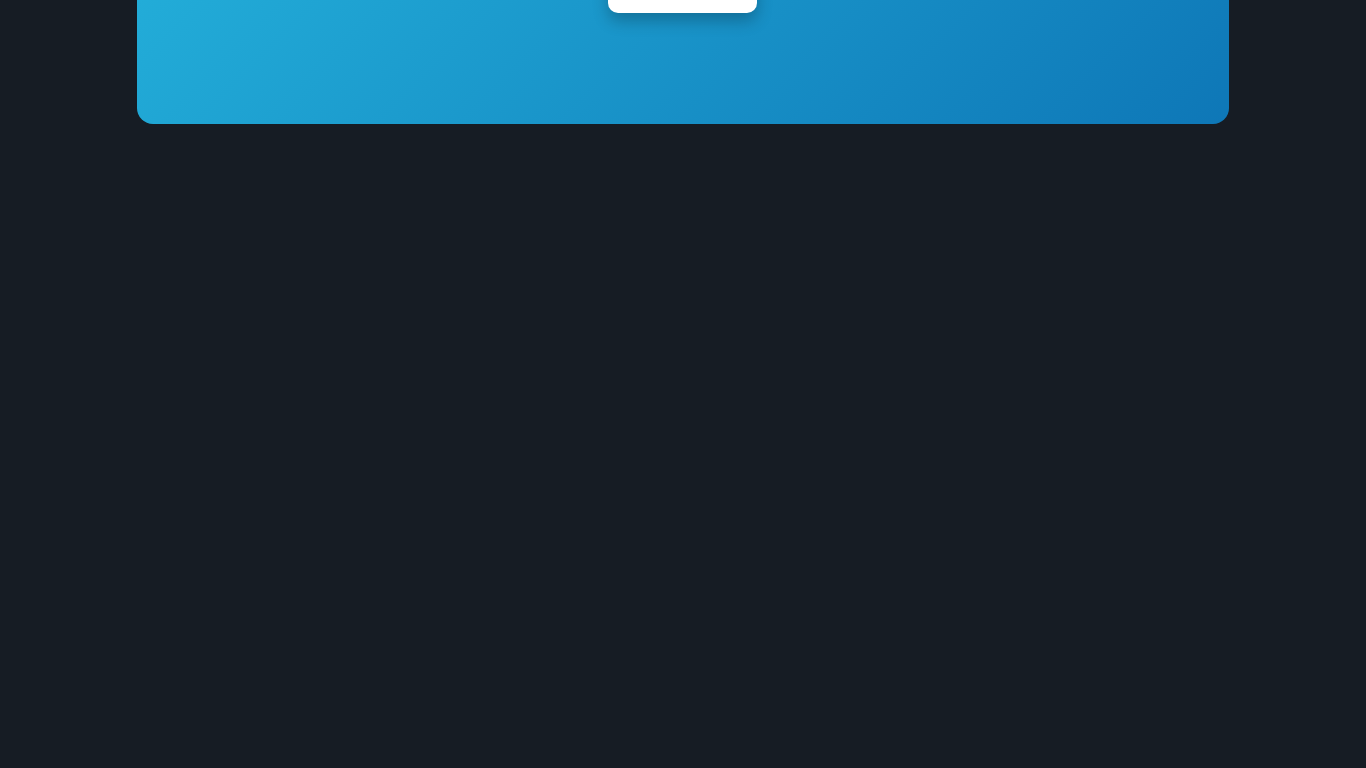 scroll, scrollTop: 0, scrollLeft: 0, axis: both 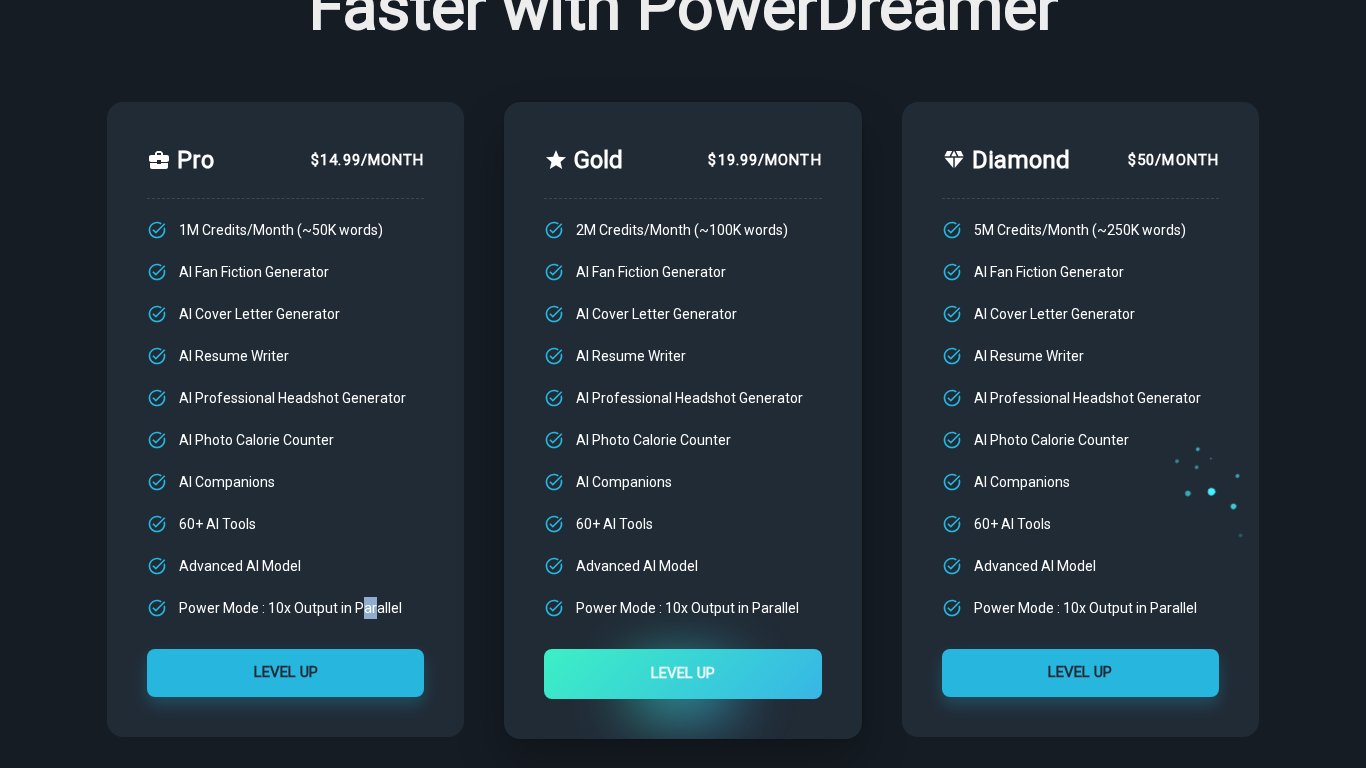 drag, startPoint x: 364, startPoint y: 628, endPoint x: 382, endPoint y: 637, distance: 20.12461 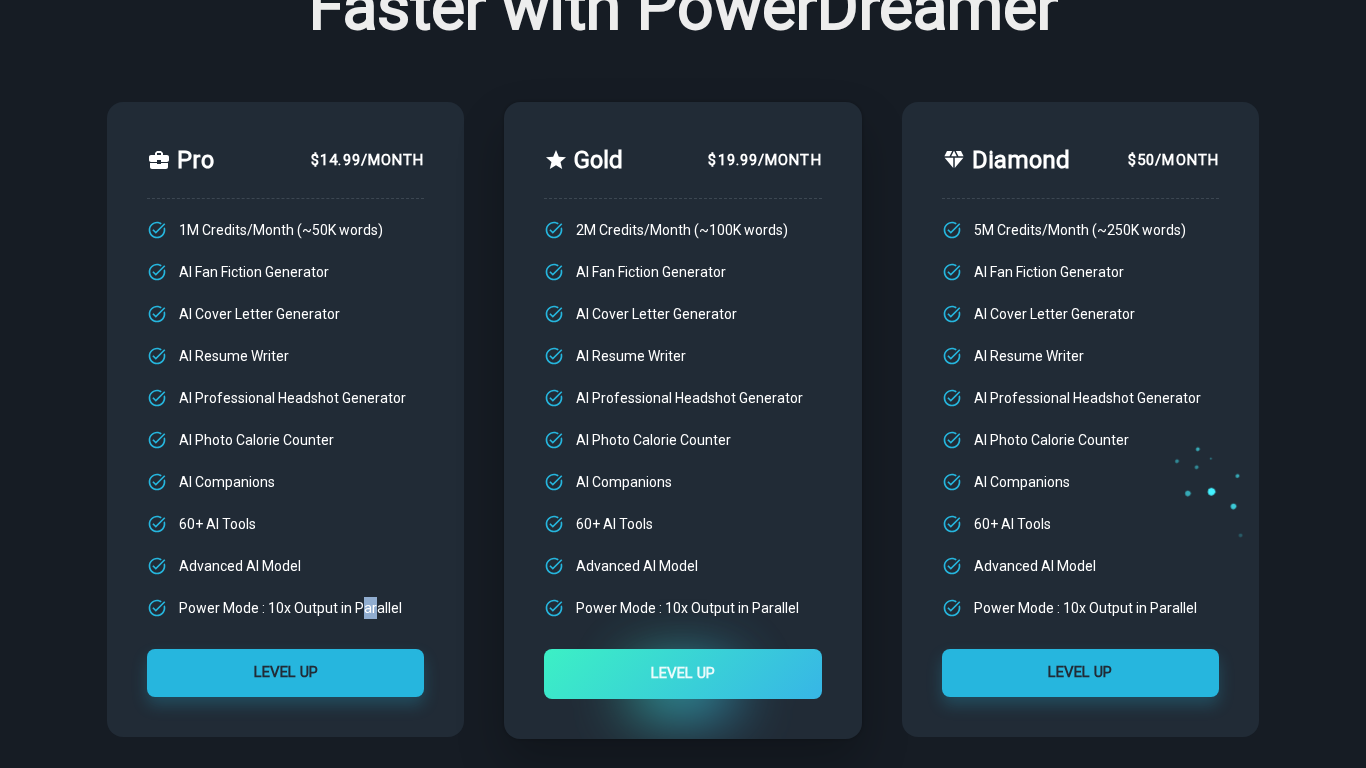 click on "Pro $14.99/month 1M Credits/Month (~50K words) AI Fan Fiction Generator AI Cover Letter Generator AI Resume Writer AI Professional Headshot Generator AI Photo Calorie Counter AI Companions 60+ AI Tools Advanced AI Model Power Mode : 10x Output in Parallel LEVEL UP" at bounding box center (285, 419) 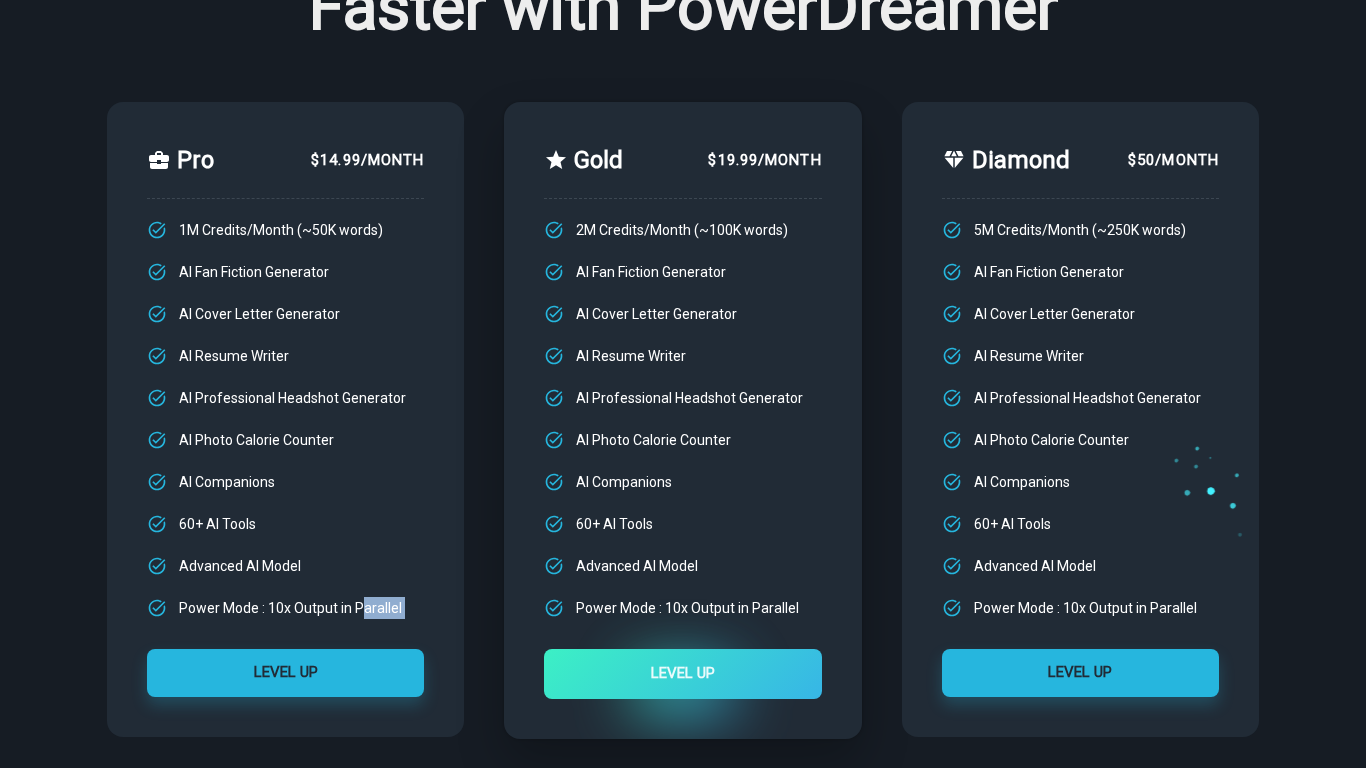 click on "Gold $19.99/month 2M Credits/Month (~100K words) AI Fan Fiction Generator AI Cover Letter Generator AI Resume Writer AI Professional Headshot Generator AI Photo Calorie Counter AI Companions 60+ AI Tools Advanced AI Model Power Mode : 10x Output in Parallel LEVEL UP" at bounding box center (662, 400) 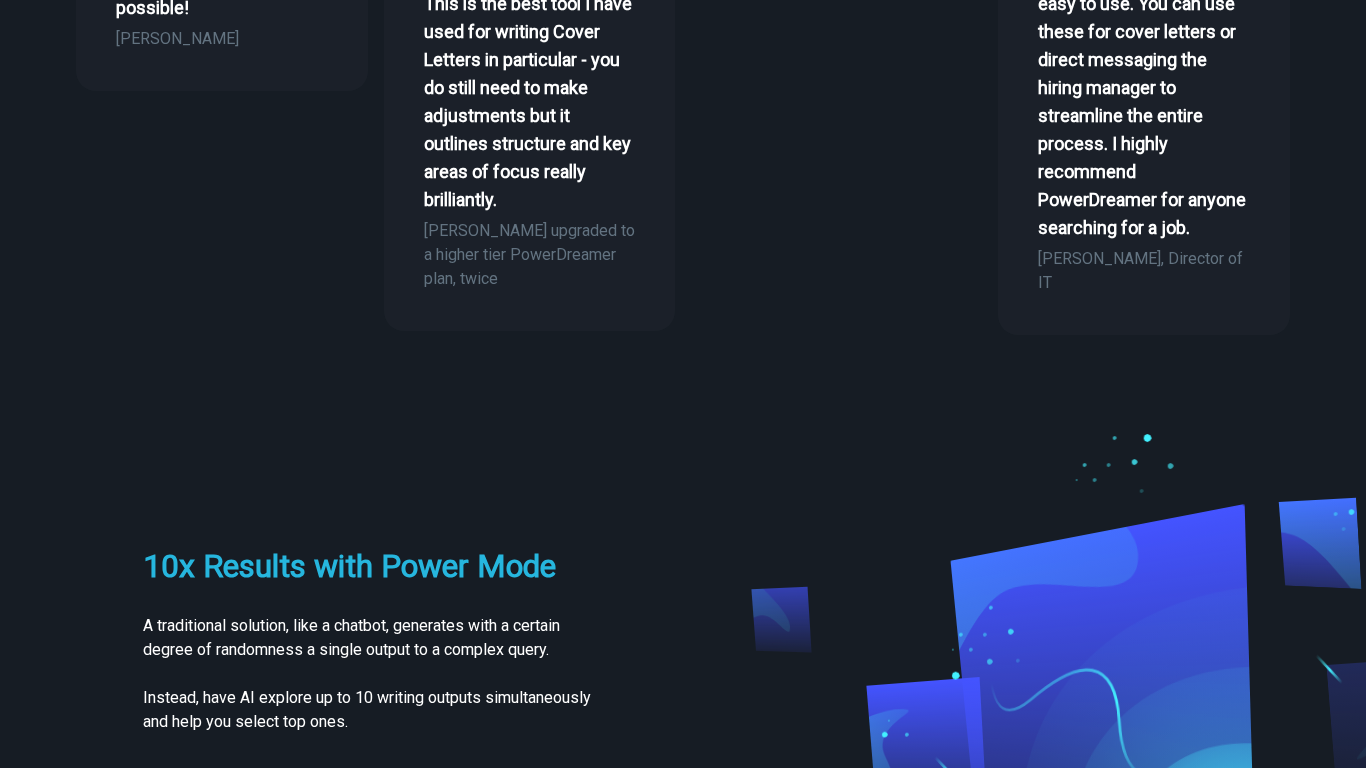 scroll, scrollTop: 1734, scrollLeft: 0, axis: vertical 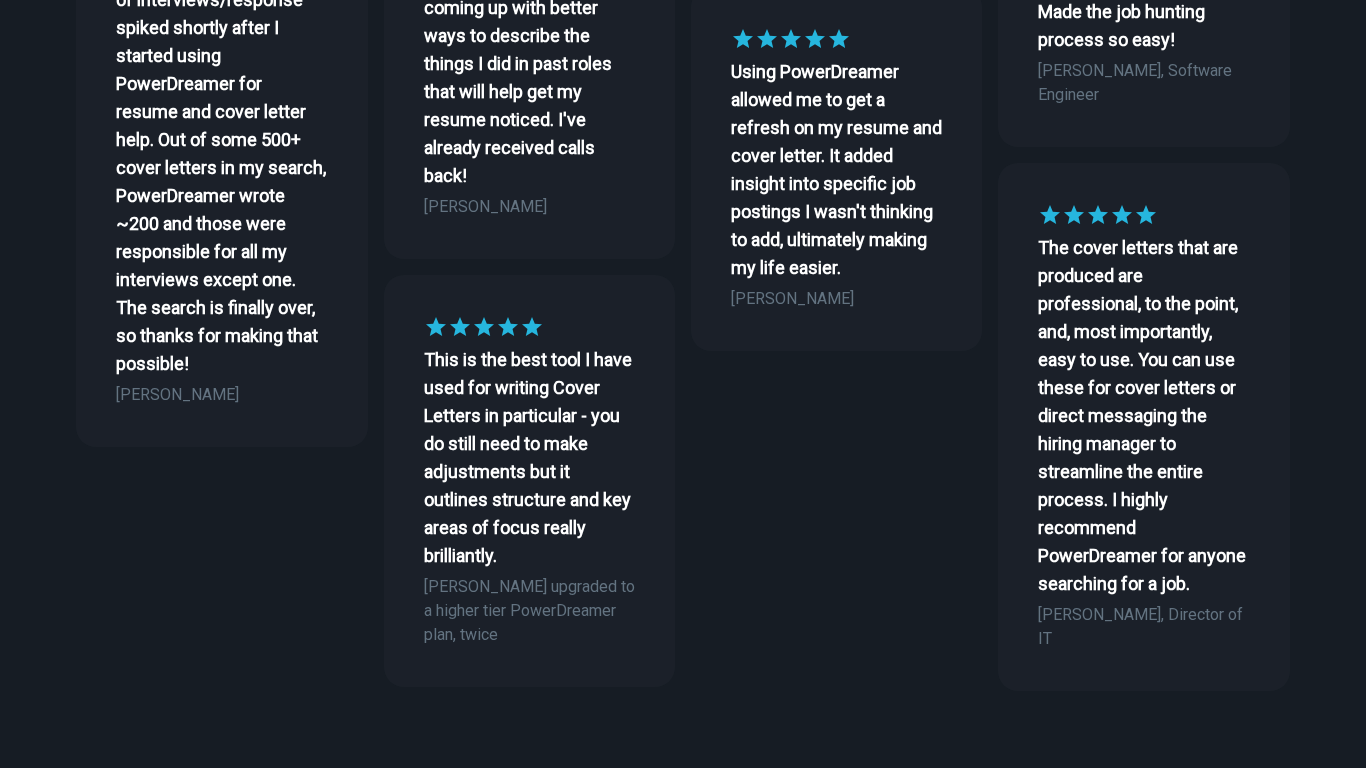 click on "This is the best tool I have used for writing Cover Letters in particular - you do still need to make adjustments but it outlines structure and key areas of focus really brilliantly." at bounding box center (529, 458) 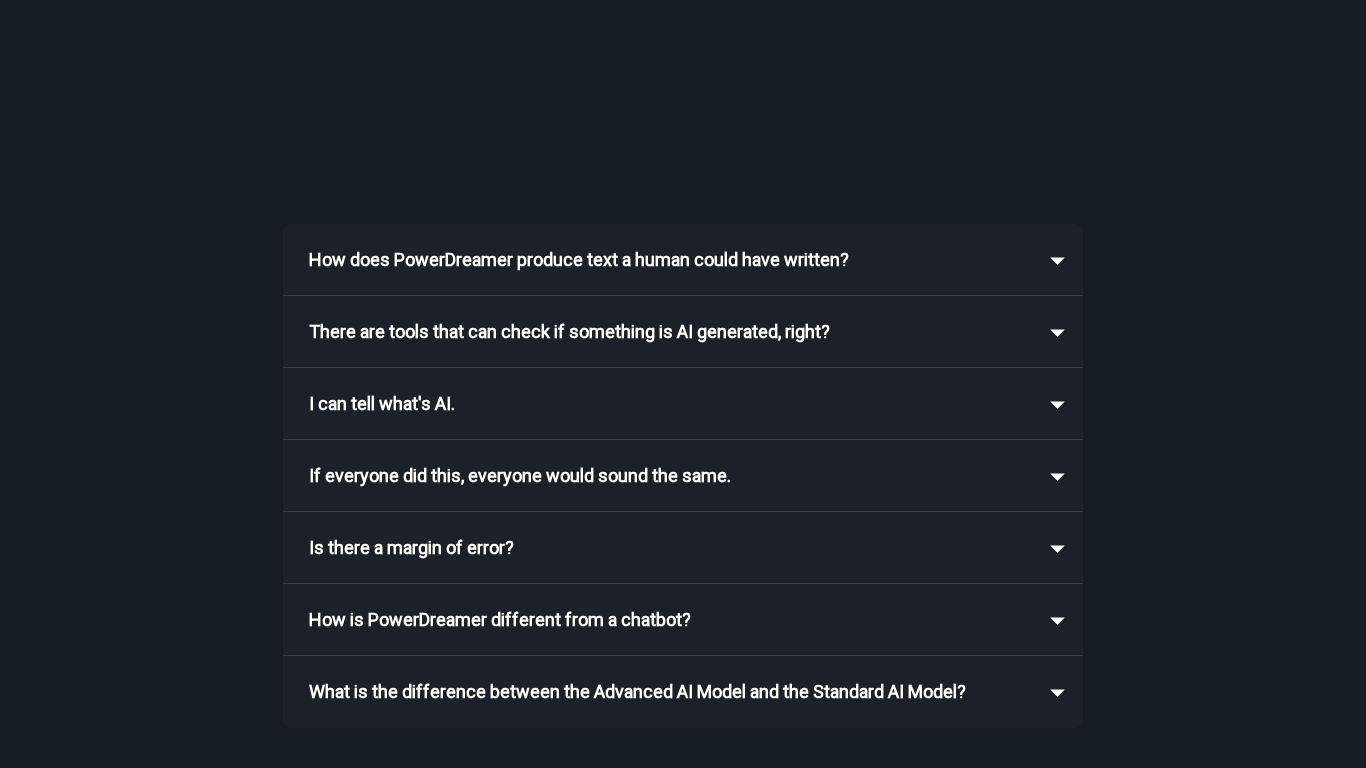 scroll, scrollTop: 3397, scrollLeft: 0, axis: vertical 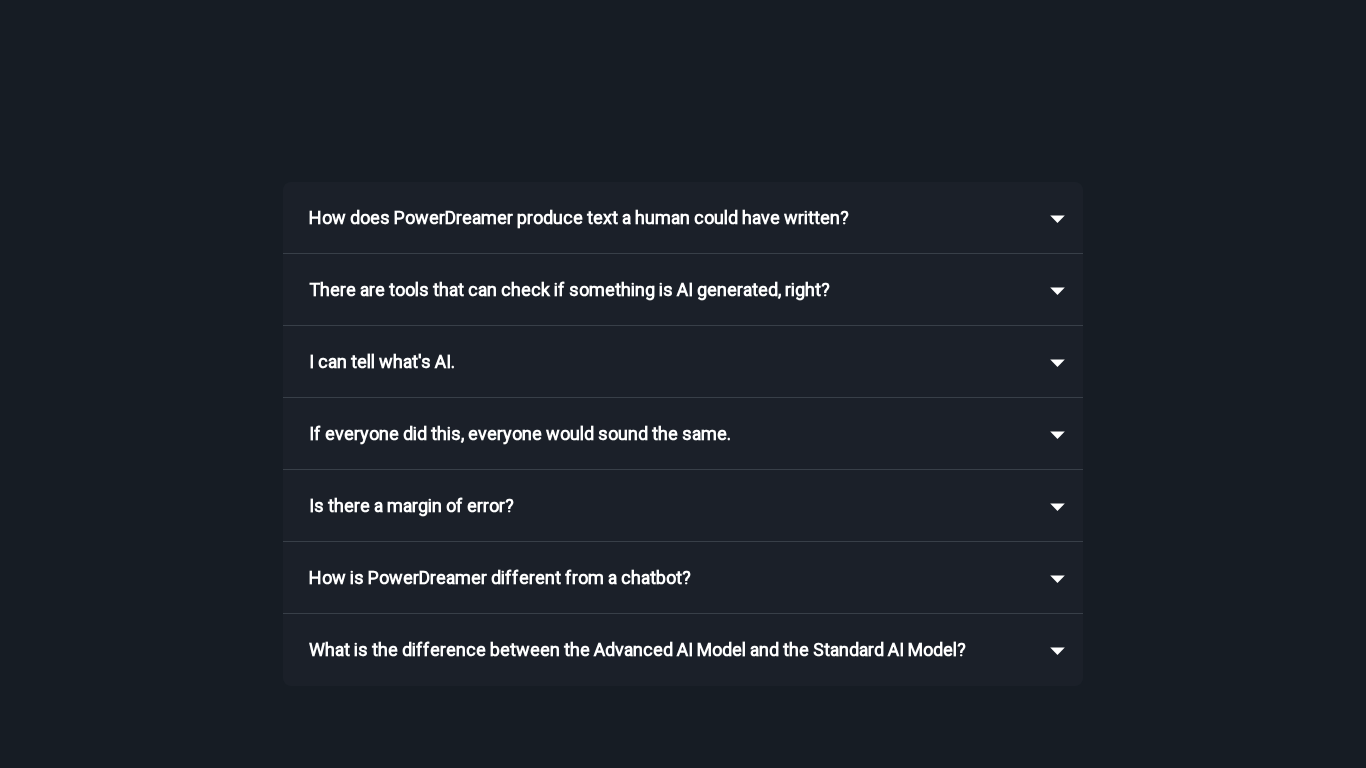 click on "I can tell what's AI." at bounding box center [669, 362] 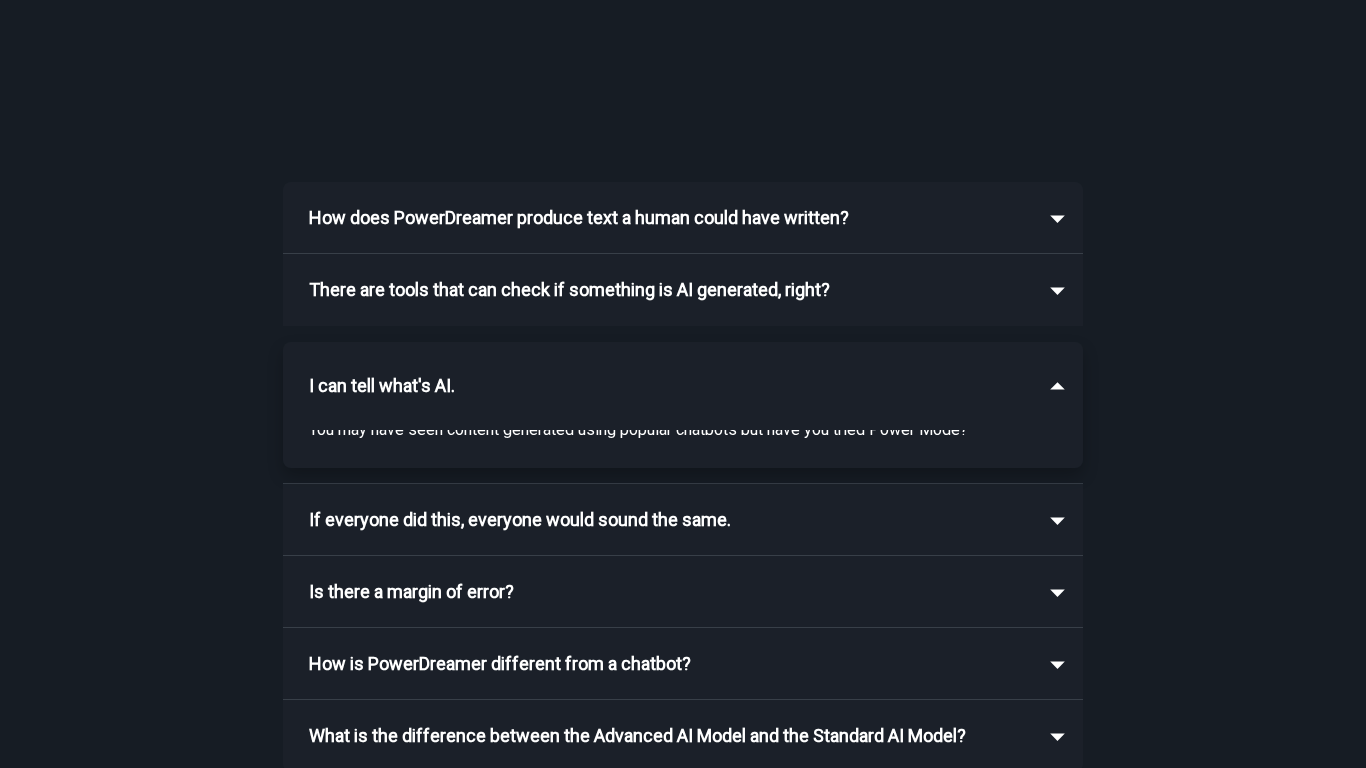 click on "I can tell what's AI." at bounding box center [683, 386] 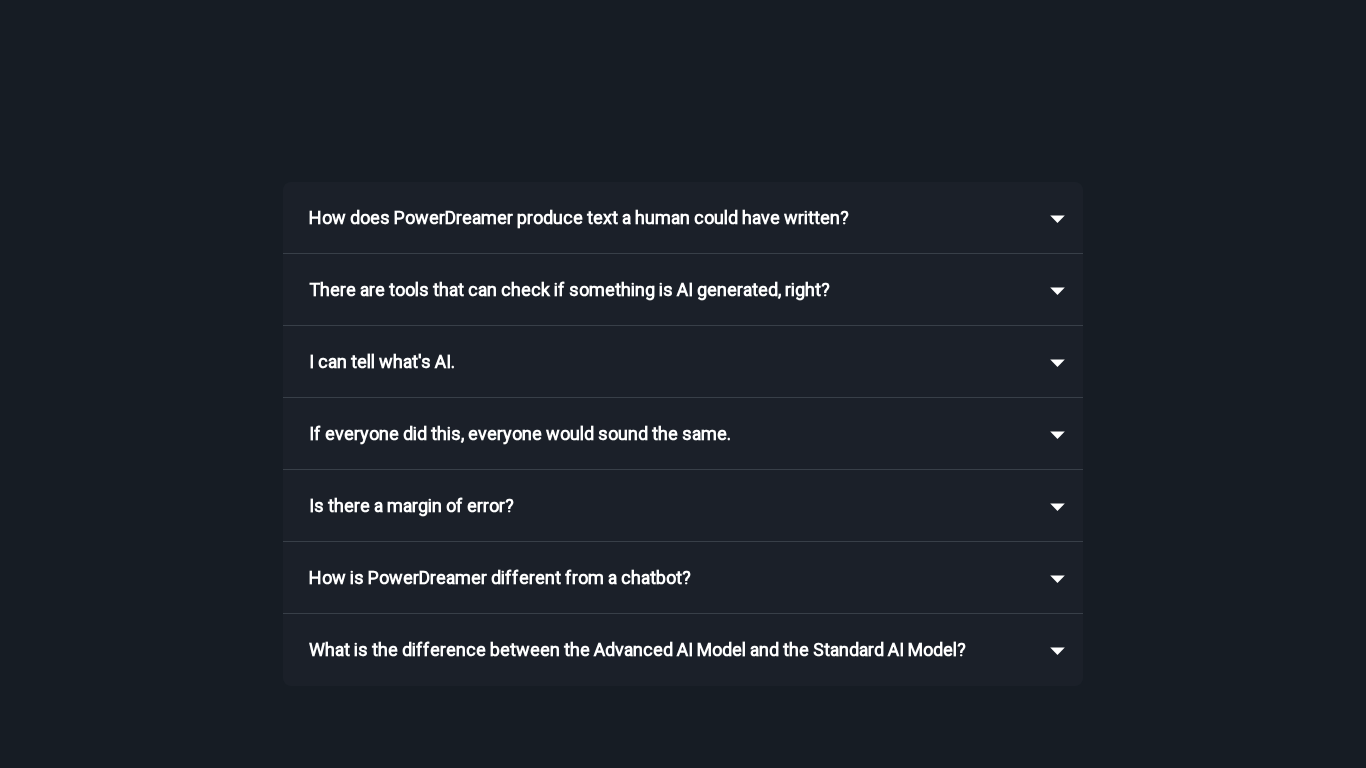 click on "I can tell what's AI." at bounding box center [669, 362] 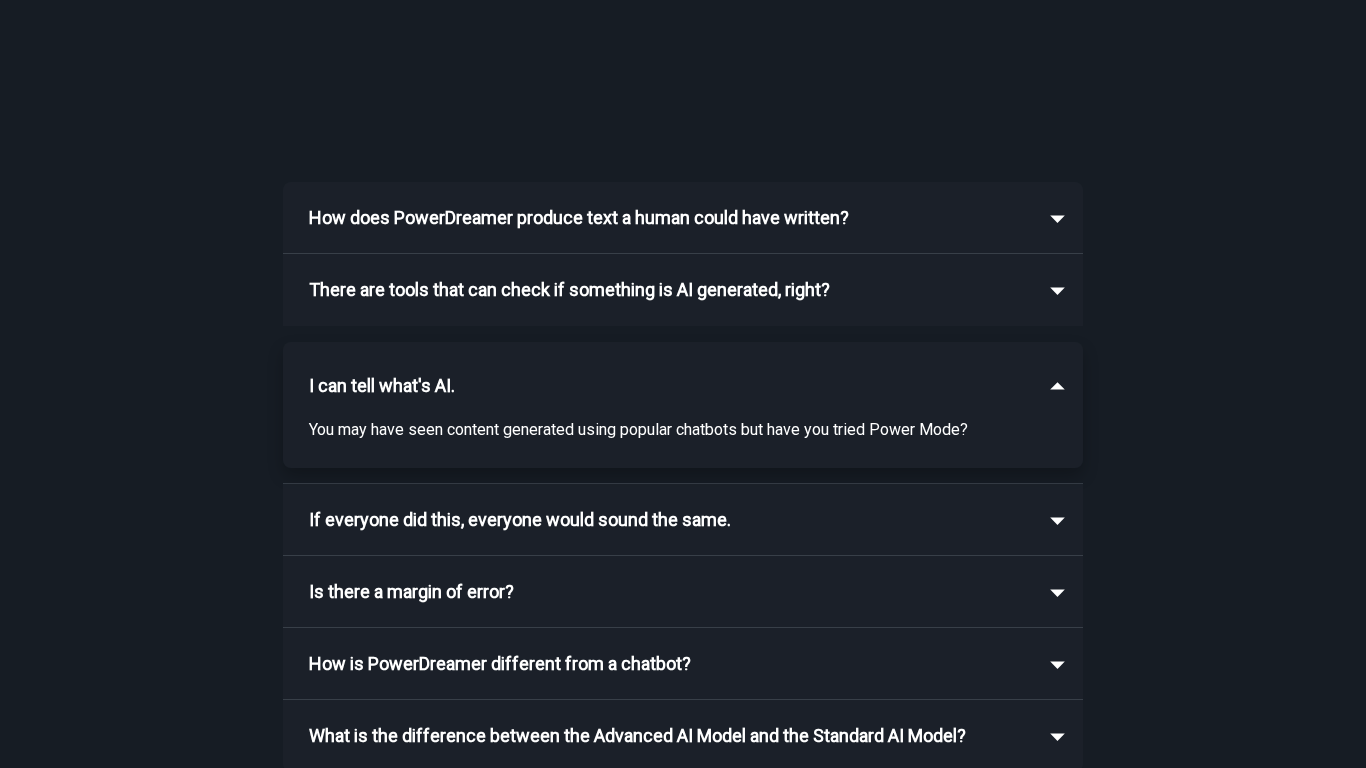 click on "I can tell what's AI." at bounding box center (683, 386) 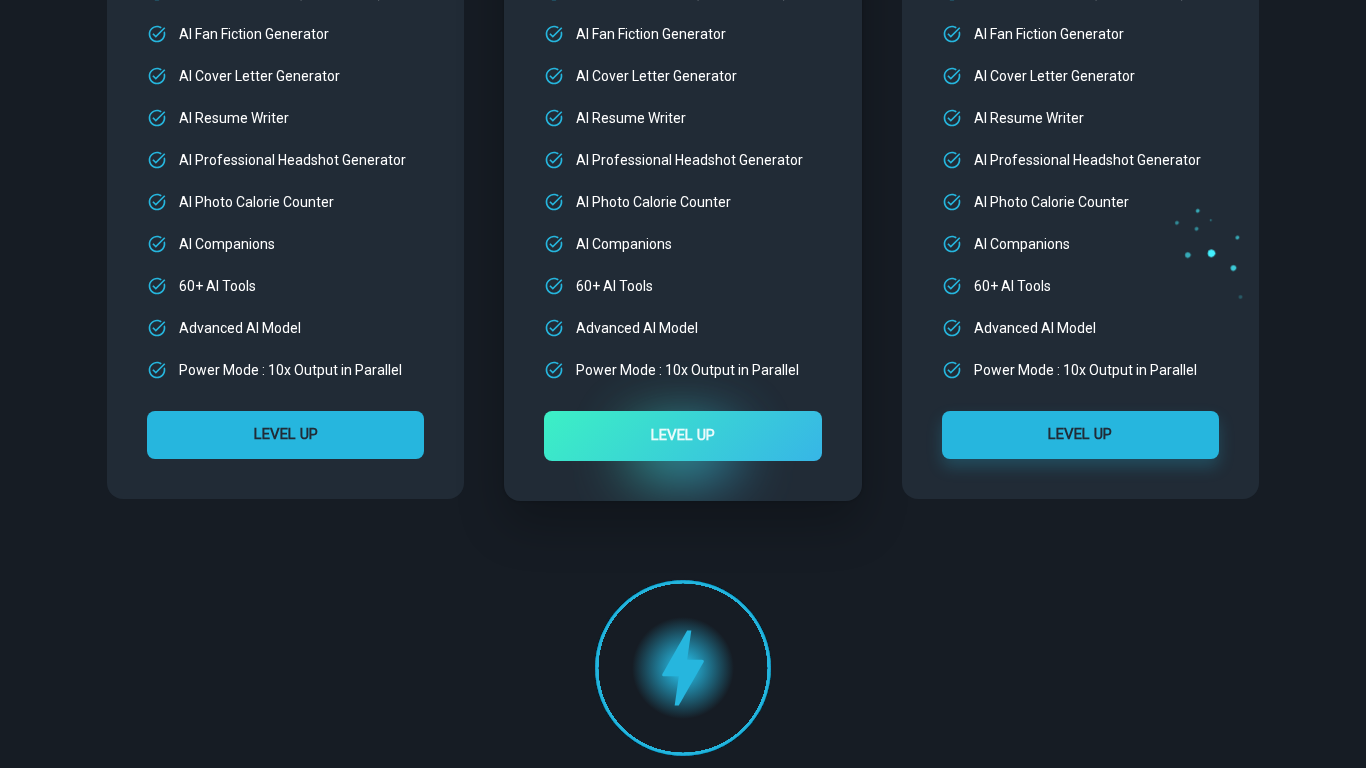 scroll, scrollTop: 0, scrollLeft: 0, axis: both 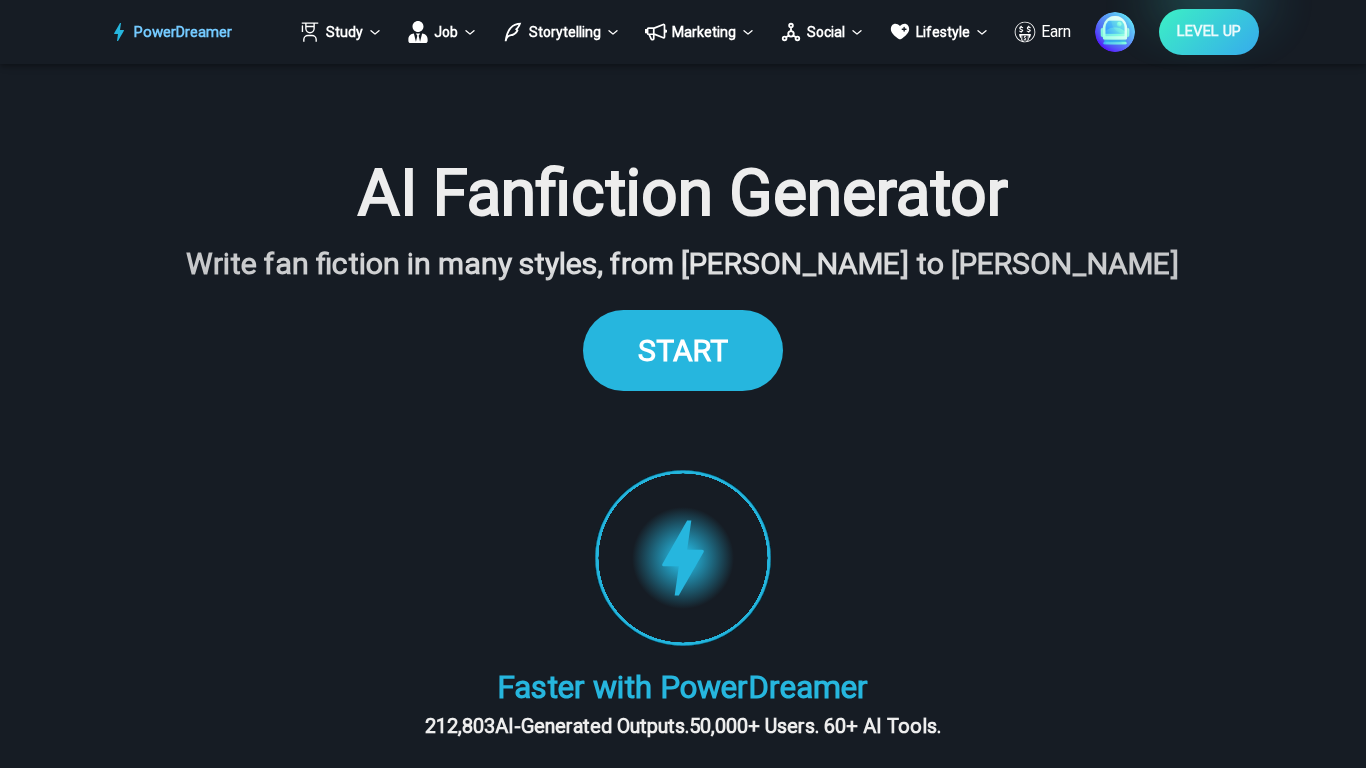 click on "START" at bounding box center (683, 350) 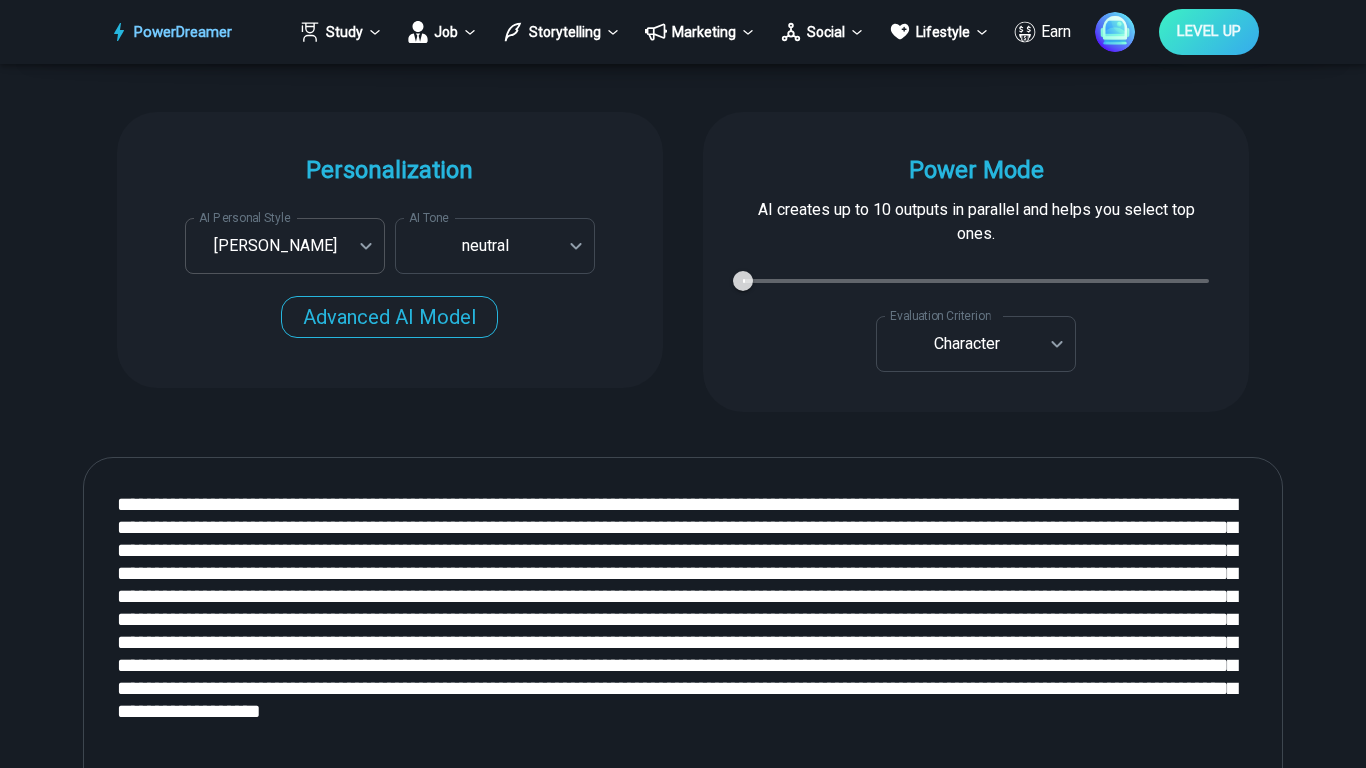 click on "PowerDreamer Study Job Storytelling Marketing Social Lifestyle Earn LEVEL UP AI Fanfiction Generator Write fan fiction in many styles, from J.K Rowling to J.R.R. Tolkien  START Faster with PowerDreamer 212,803  AI-Generated Outputs.  50,000+ Users. 60+ AI Tools. PowerDreamer saved me a ton of stress and even more time. Highly recommend. Bailey Vogt is a writer and producer with experience at Morning Rush, Arizona PBS, Metro Weekly and The Washington Times I received a job offer today that your awesome website helped me get. Thank you! I will be singing your praises. Matt S. signed up to PowerDreamer November 30th 2023 and received his job offer February 1st 2024 Absolutely love this program!! I'm usually hesitant to pay for anything without being able to try it for free first. However, I was desperate to get resume writing help and this program far exceeded my expectations! I have been telling anyone I know looking for a job to try it. Maura Duffy Tyler D., Product Manager in E-Commerce Kyle Kimball Jess B. 1" at bounding box center [683, 3061] 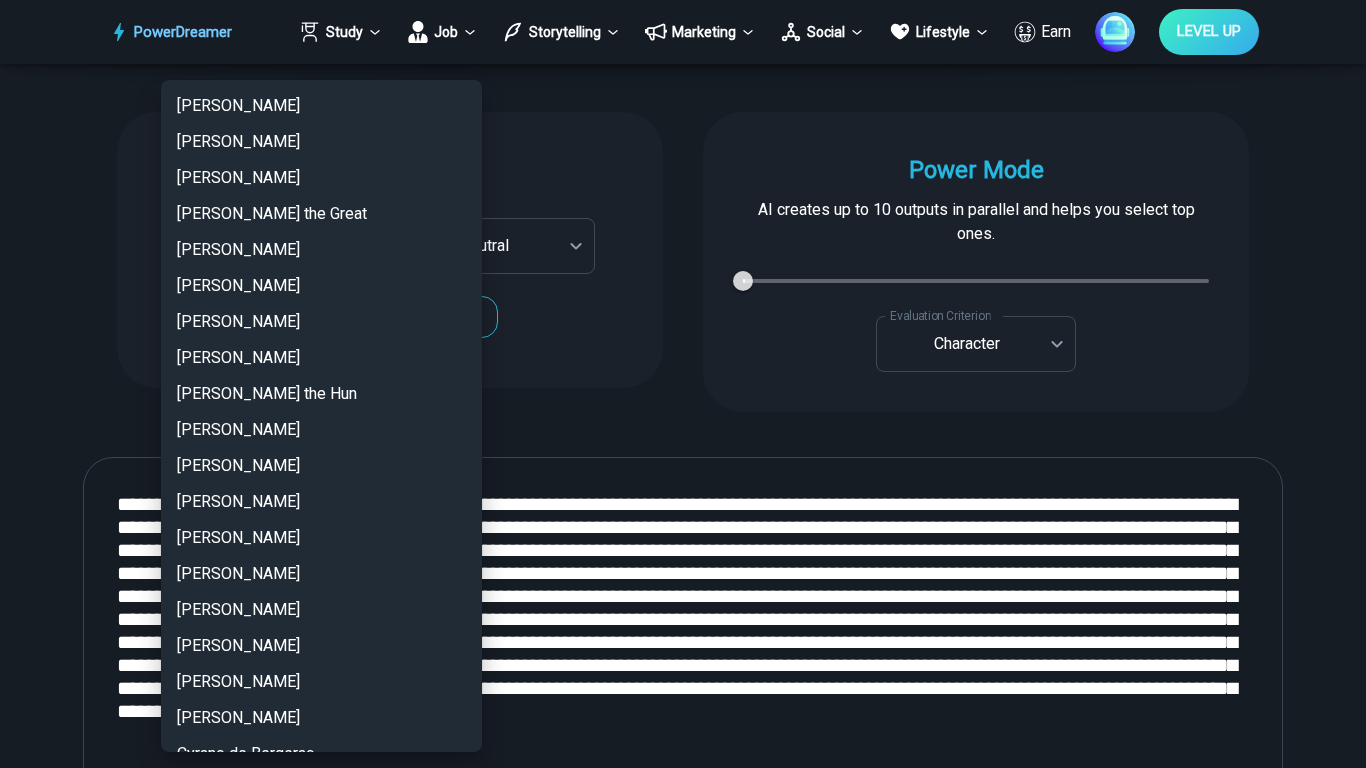 scroll, scrollTop: 1418, scrollLeft: 0, axis: vertical 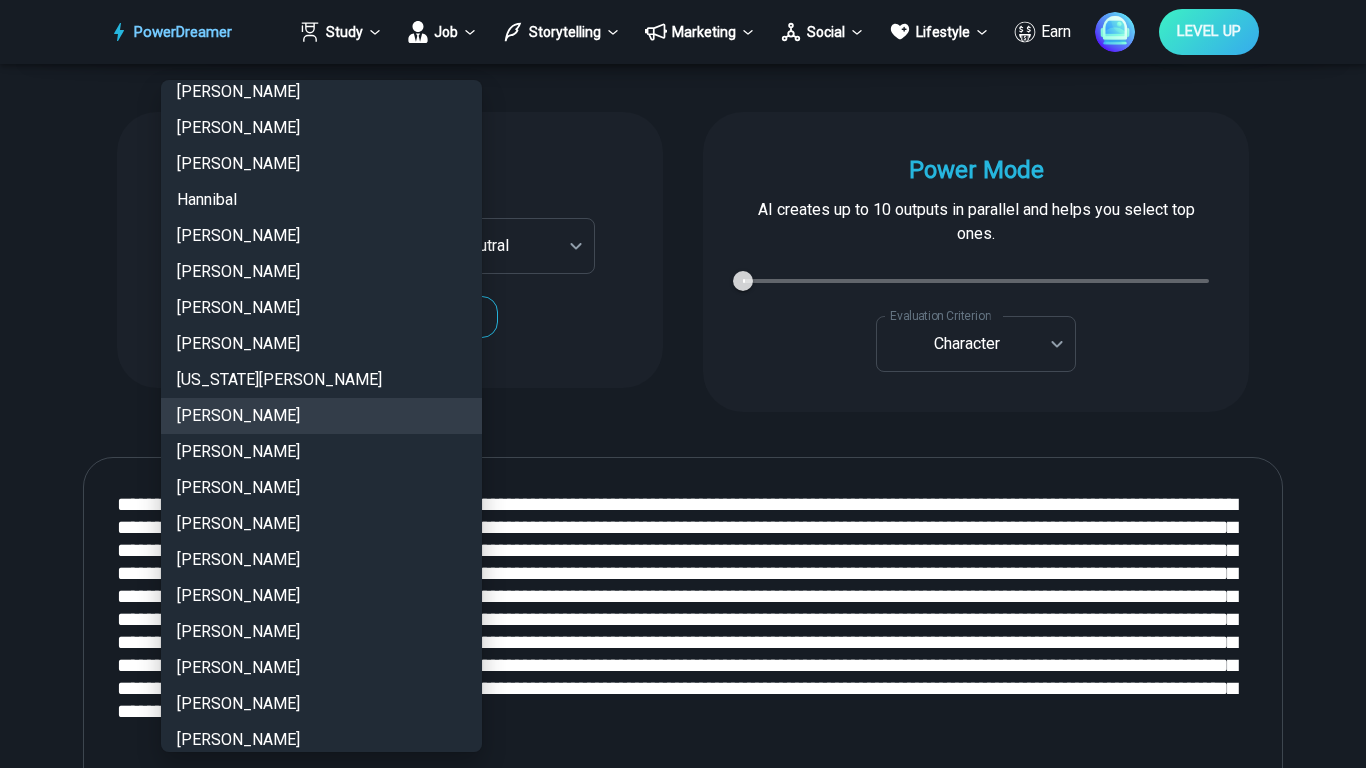 click at bounding box center (683, 384) 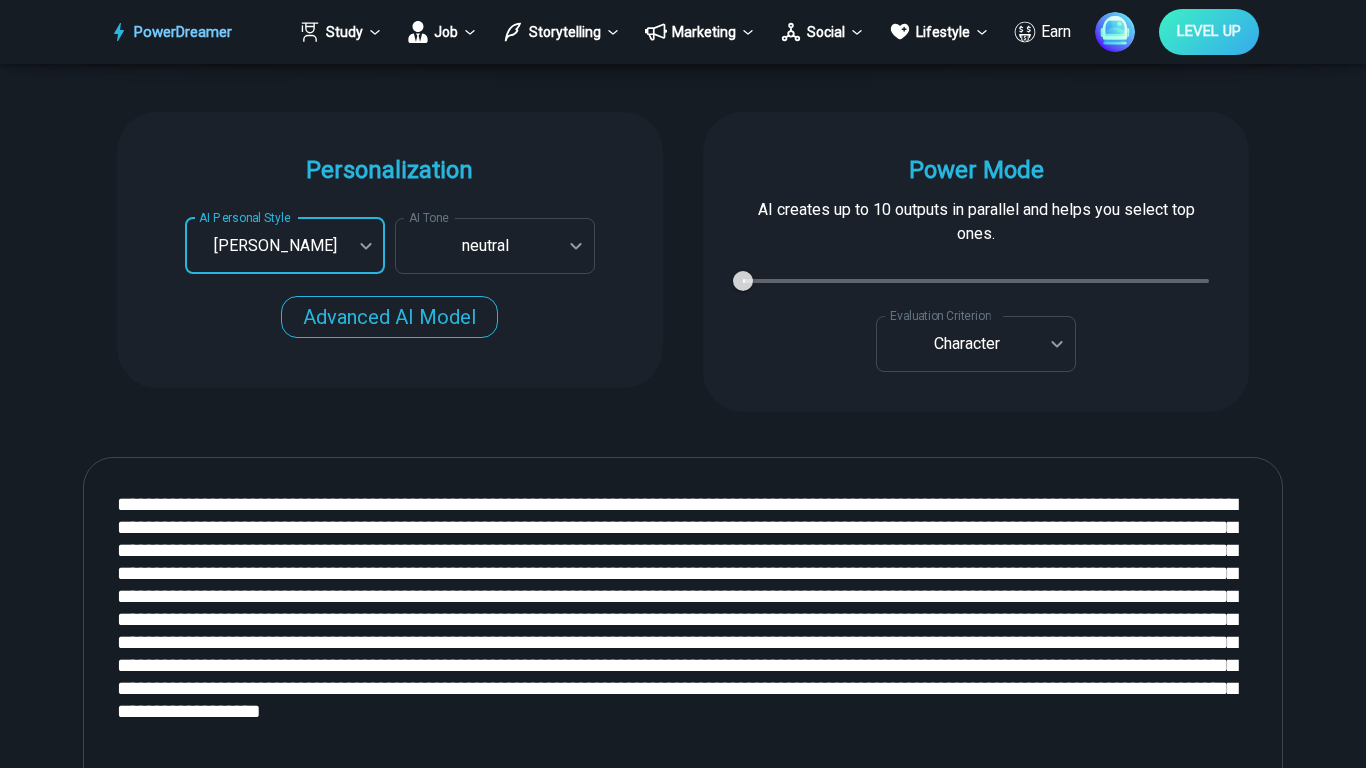 click on "PowerDreamer Study Job Storytelling Marketing Social Lifestyle Earn LEVEL UP AI Fanfiction Generator Write fan fiction in many styles, from J.K Rowling to J.R.R. Tolkien  START Faster with PowerDreamer 212,803  AI-Generated Outputs.  50,000+ Users. 60+ AI Tools. PowerDreamer saved me a ton of stress and even more time. Highly recommend. Bailey Vogt is a writer and producer with experience at Morning Rush, Arizona PBS, Metro Weekly and The Washington Times I received a job offer today that your awesome website helped me get. Thank you! I will be singing your praises. Matt S. signed up to PowerDreamer November 30th 2023 and received his job offer February 1st 2024 Absolutely love this program!! I'm usually hesitant to pay for anything without being able to try it for free first. However, I was desperate to get resume writing help and this program far exceeded my expectations! I have been telling anyone I know looking for a job to try it. Maura Duffy Tyler D., Product Manager in E-Commerce Kyle Kimball Jess B. 1" at bounding box center [683, 3061] 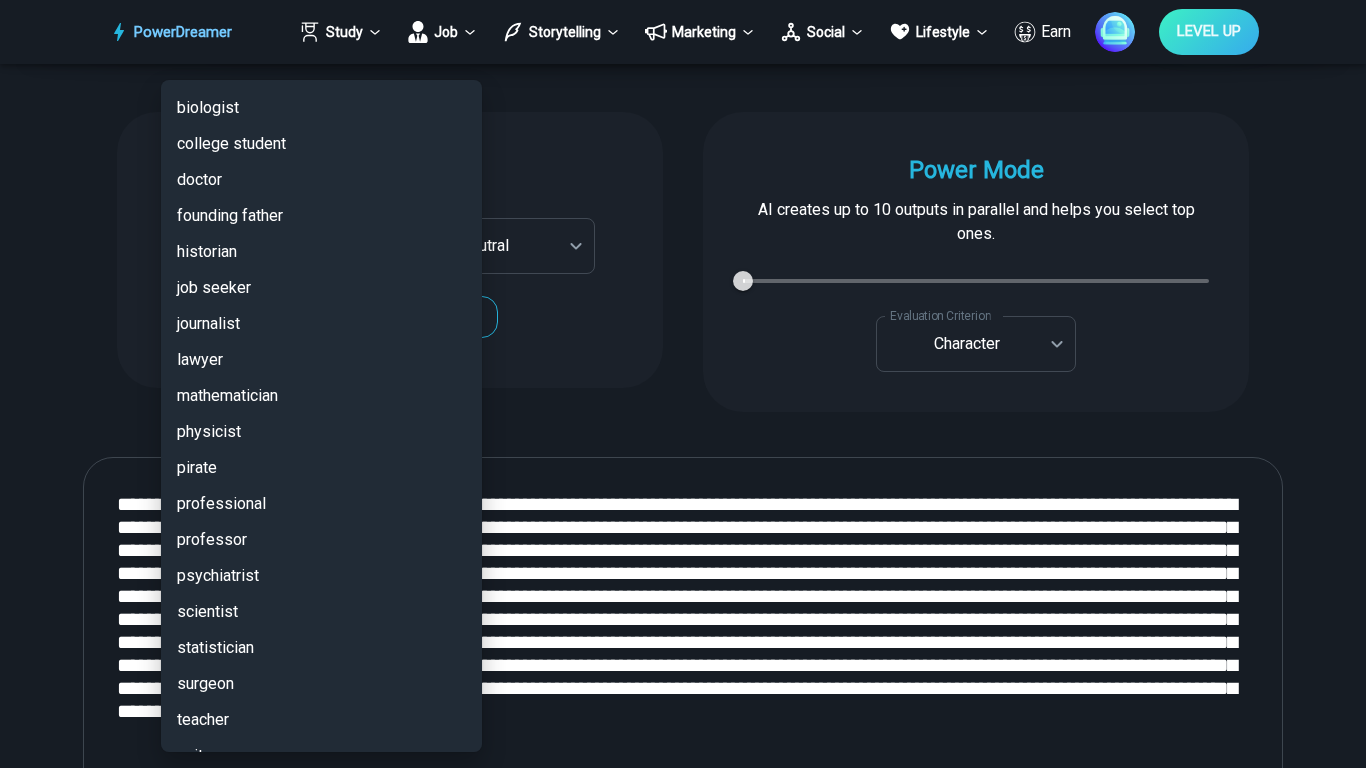 scroll, scrollTop: 4636, scrollLeft: 0, axis: vertical 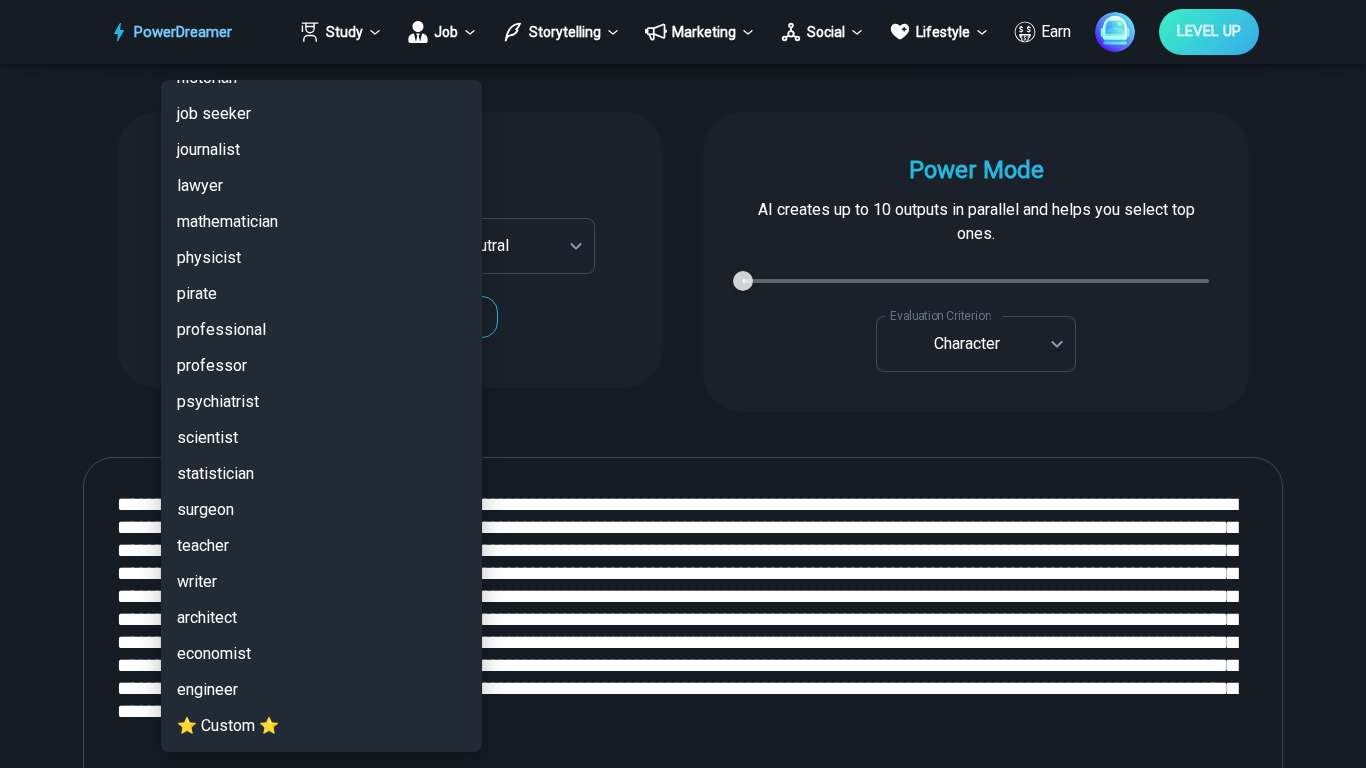 click on "⭐ Custom ⭐" at bounding box center (321, 726) 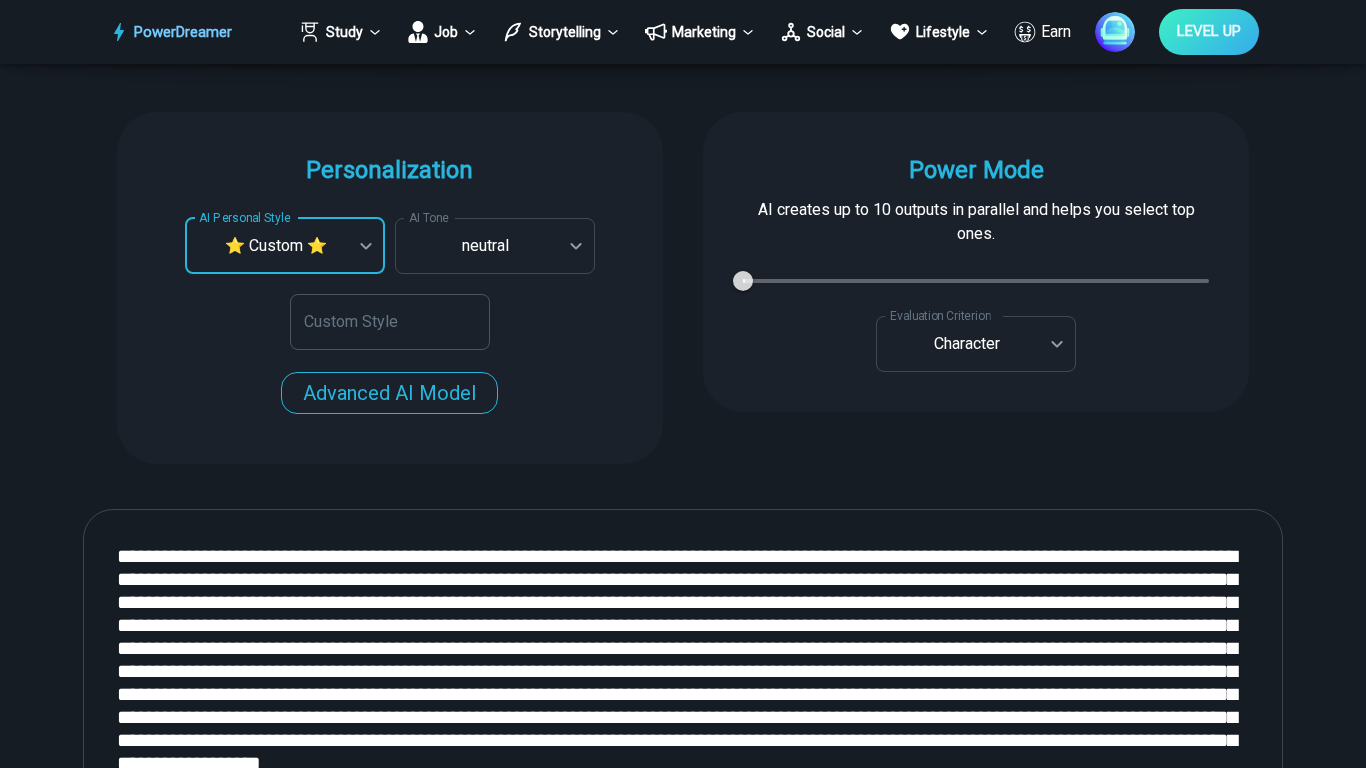 click on "Custom Style" at bounding box center (390, 322) 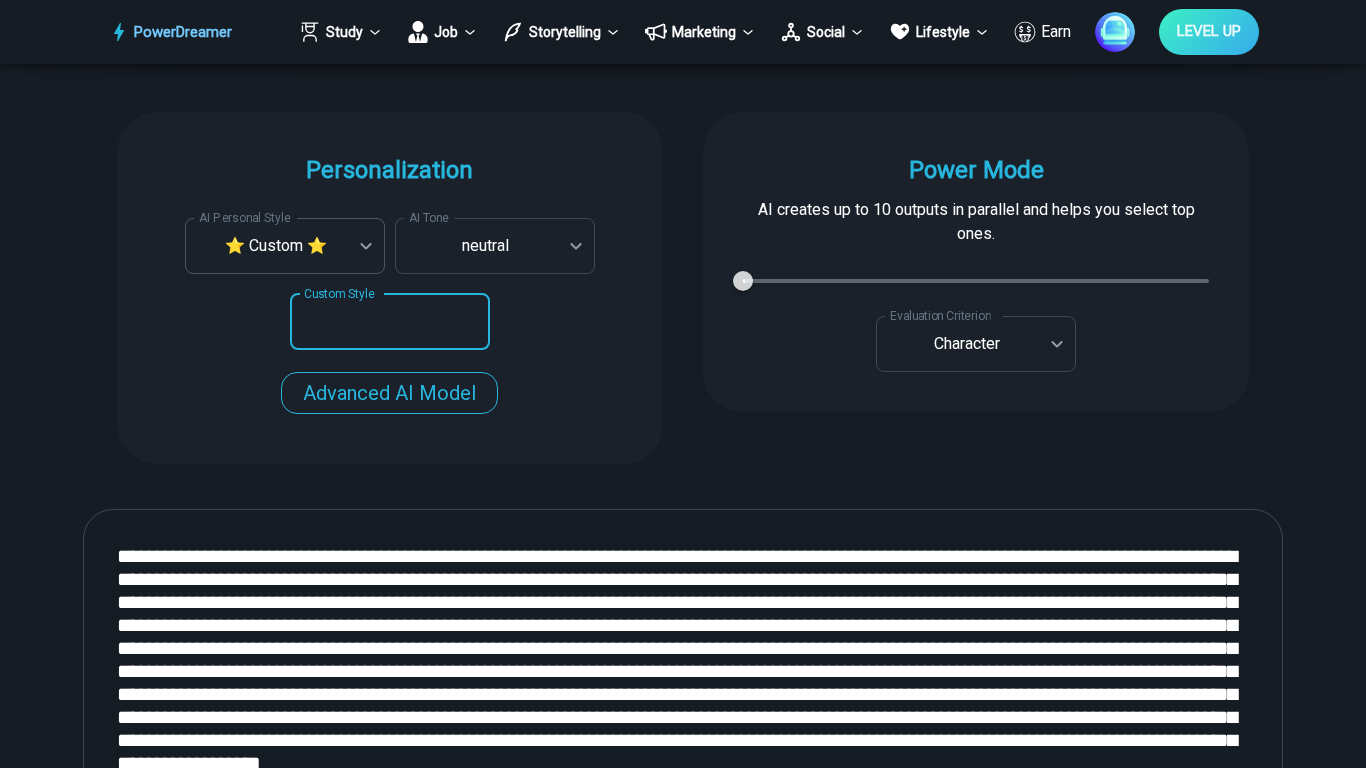 click on "PowerDreamer Study Job Storytelling Marketing Social Lifestyle Earn LEVEL UP AI Fanfiction Generator Write fan fiction in many styles, from J.K Rowling to J.R.R. Tolkien  START Faster with PowerDreamer 212,803  AI-Generated Outputs.  50,000+ Users. 60+ AI Tools. PowerDreamer saved me a ton of stress and even more time. Highly recommend. Bailey Vogt is a writer and producer with experience at Morning Rush, Arizona PBS, Metro Weekly and The Washington Times I received a job offer today that your awesome website helped me get. Thank you! I will be singing your praises. Matt S. signed up to PowerDreamer November 30th 2023 and received his job offer February 1st 2024 Absolutely love this program!! I'm usually hesitant to pay for anything without being able to try it for free first. However, I was desperate to get resume writing help and this program far exceeded my expectations! I have been telling anyone I know looking for a job to try it. Maura Duffy Tyler D., Product Manager in E-Commerce Kyle Kimball Jess B. 1" at bounding box center (683, 3087) 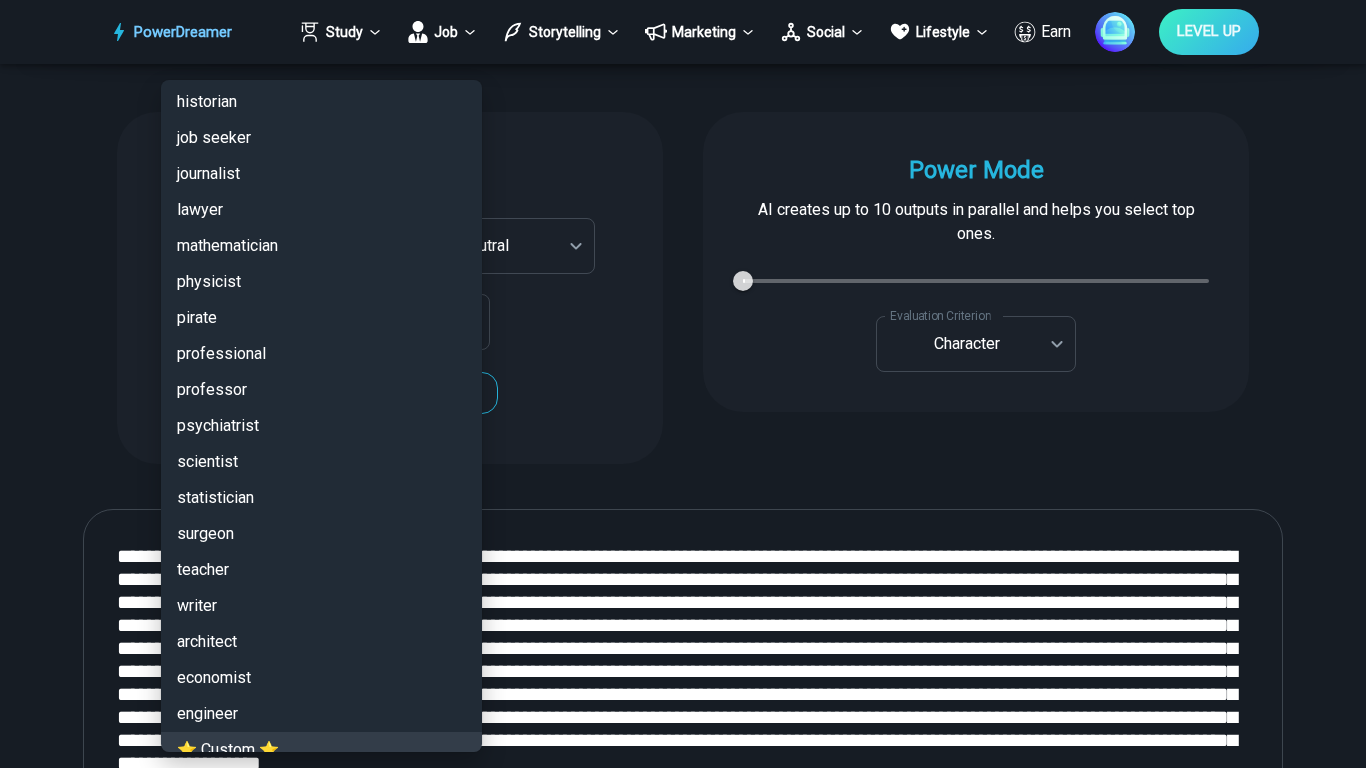 scroll, scrollTop: 4636, scrollLeft: 0, axis: vertical 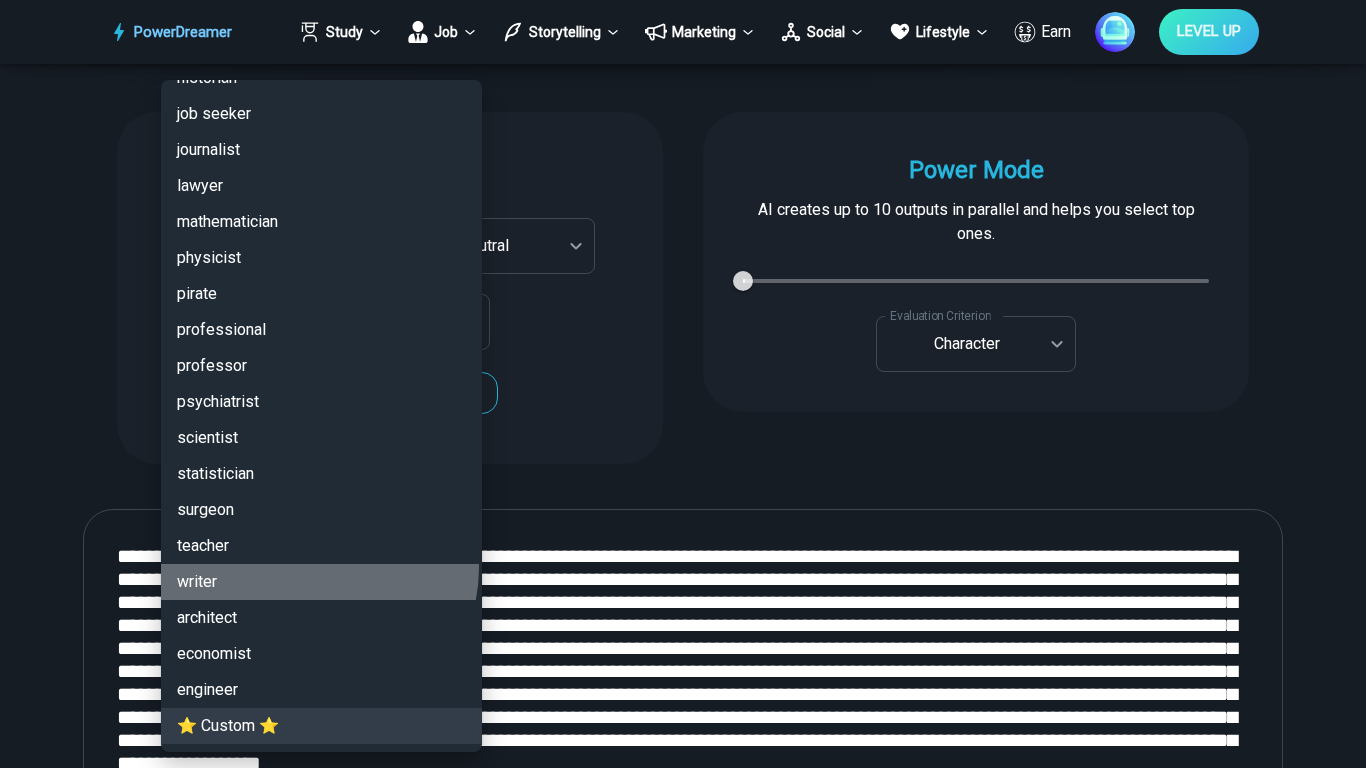 click on "writer" at bounding box center [321, 582] 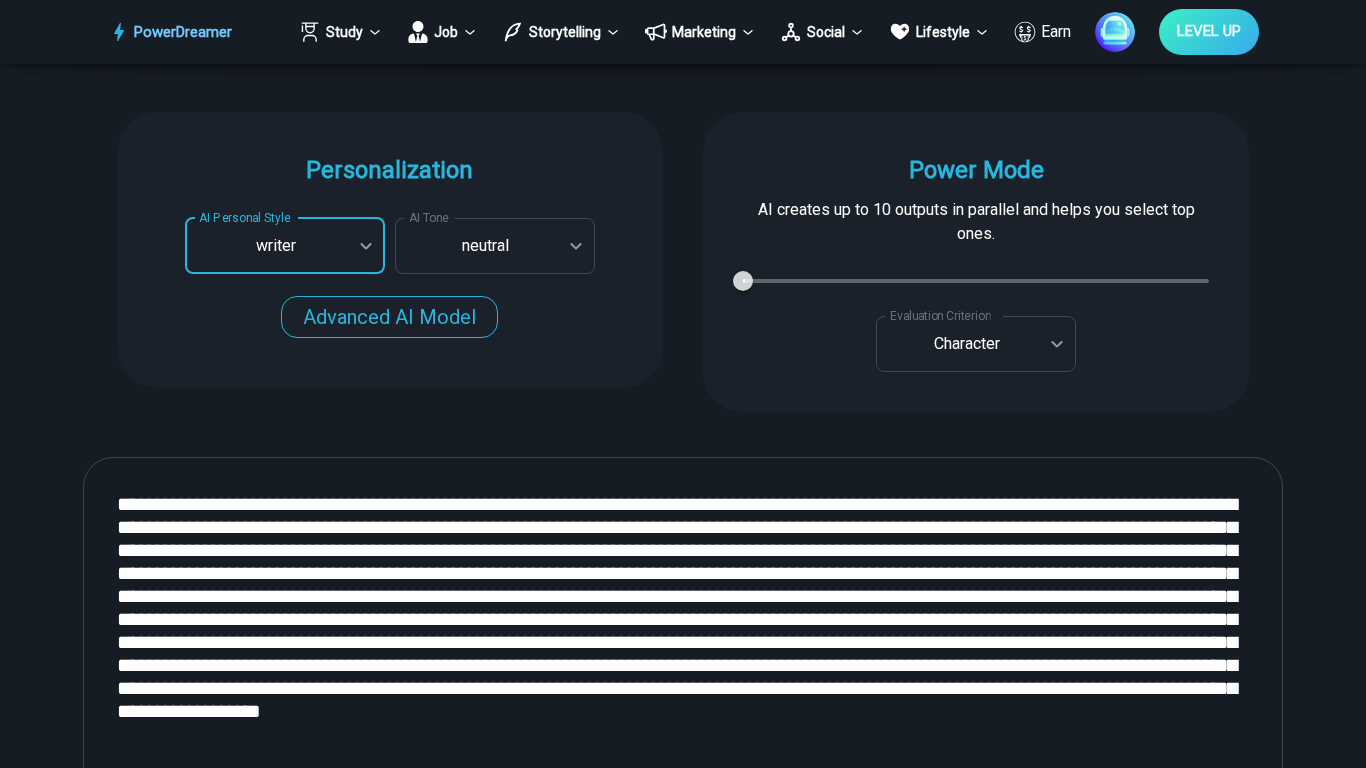 click on "**********" at bounding box center [390, 250] 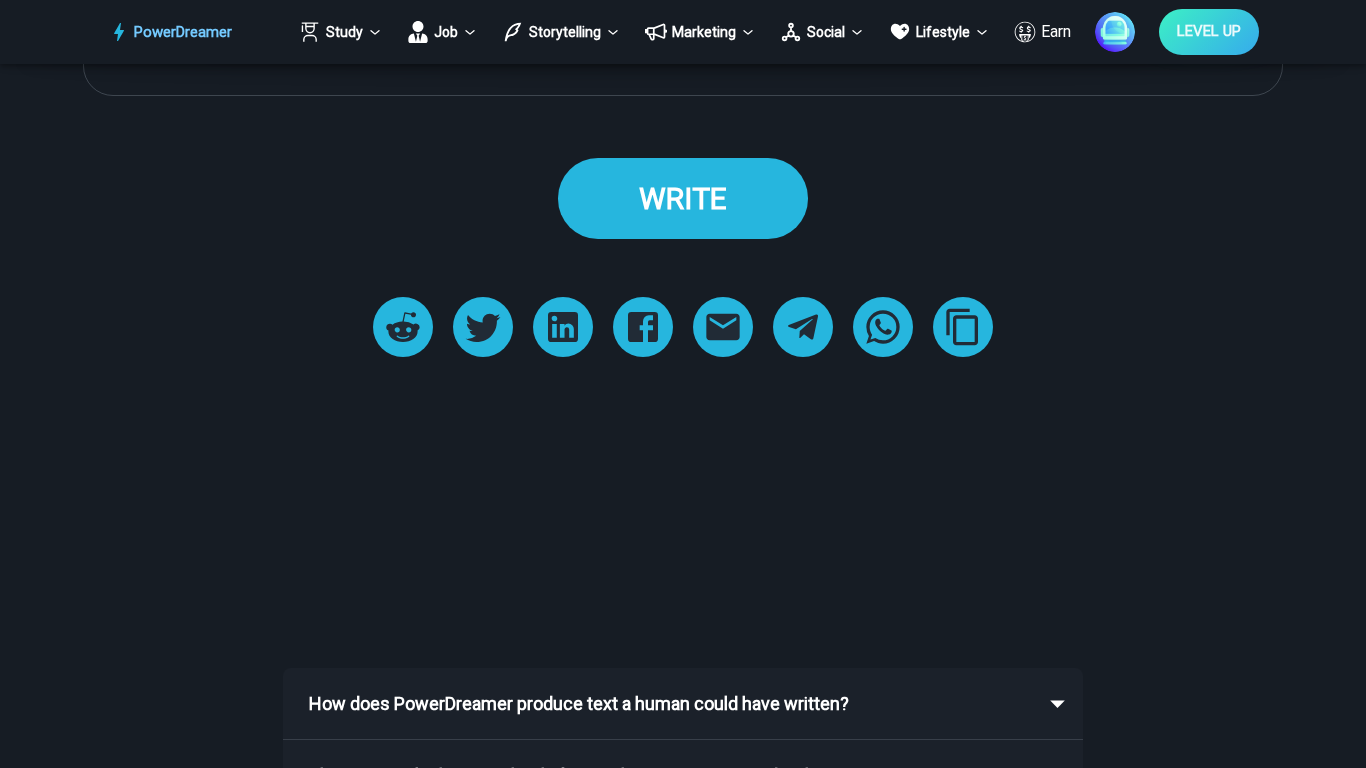 scroll, scrollTop: 2892, scrollLeft: 0, axis: vertical 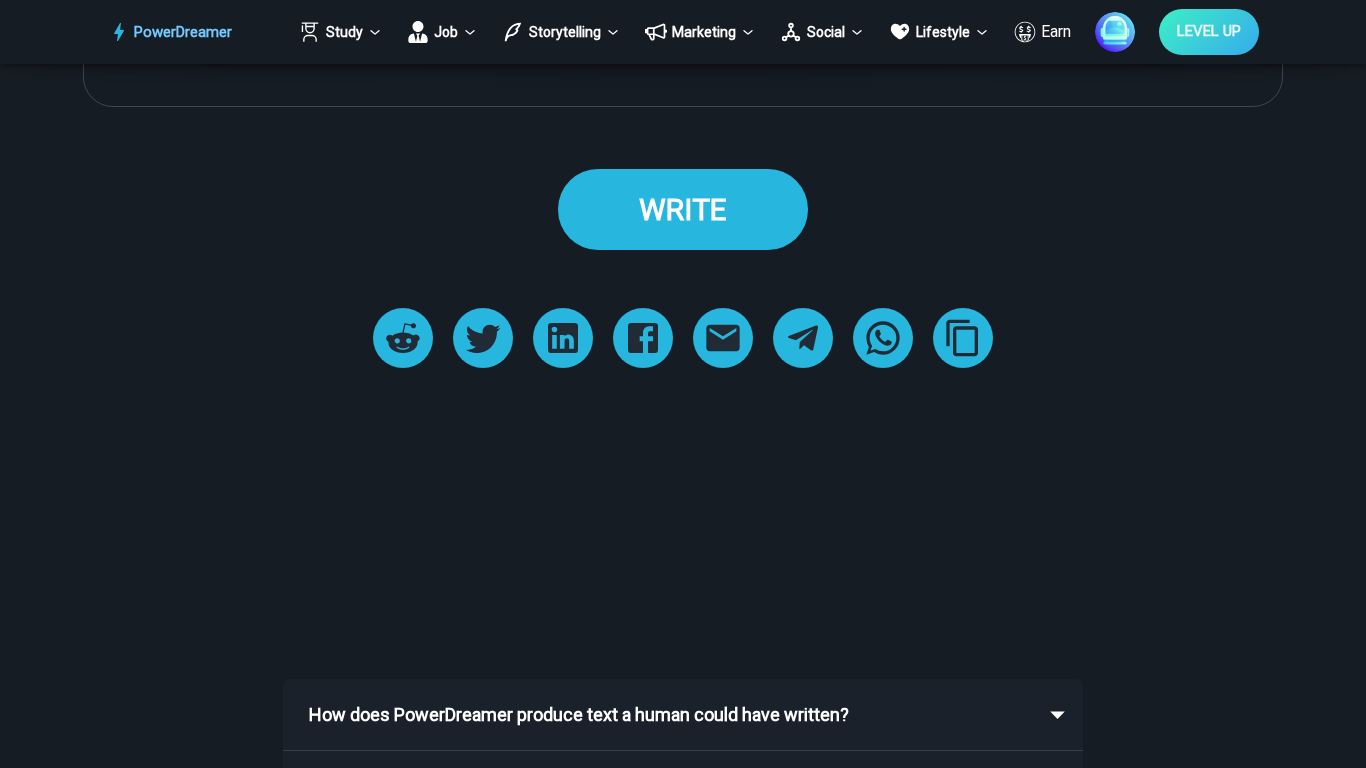 click on "WRITE" at bounding box center (683, 209) 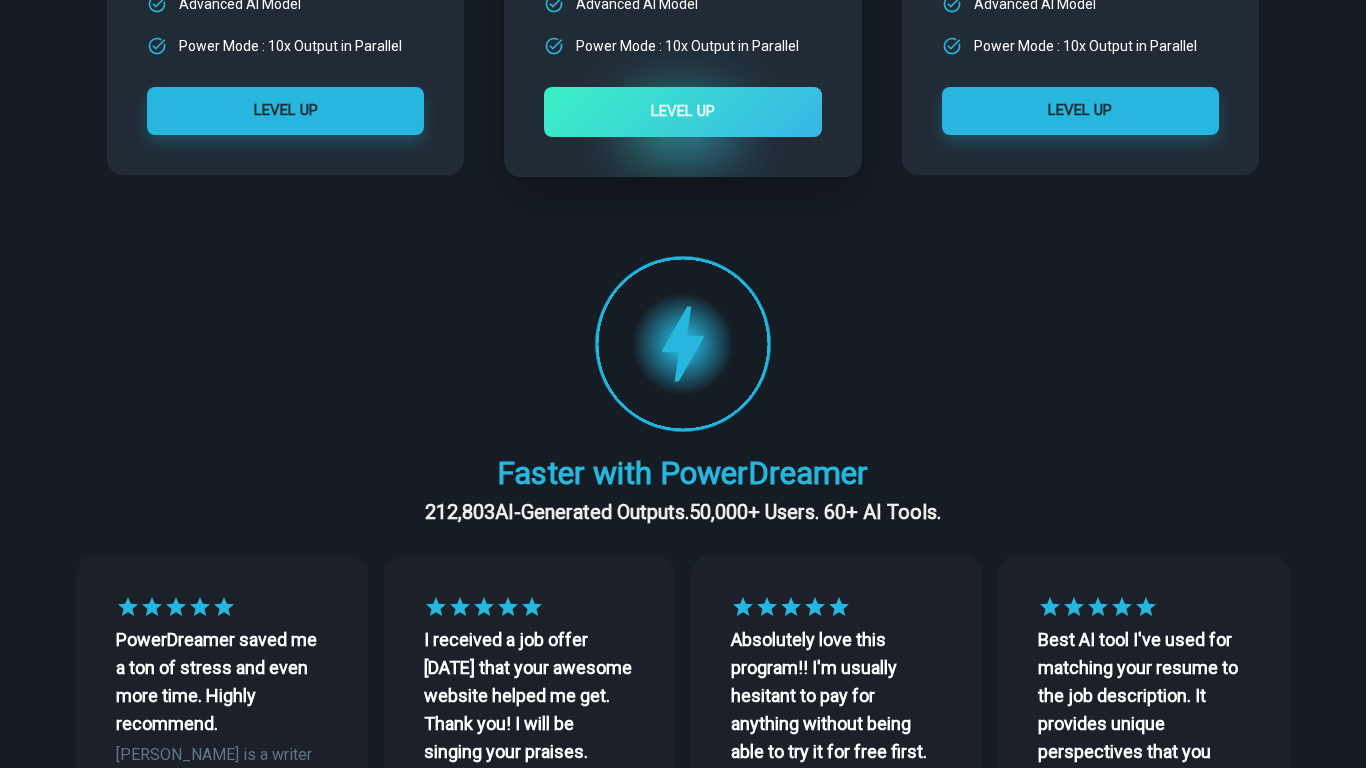 scroll, scrollTop: 683, scrollLeft: 0, axis: vertical 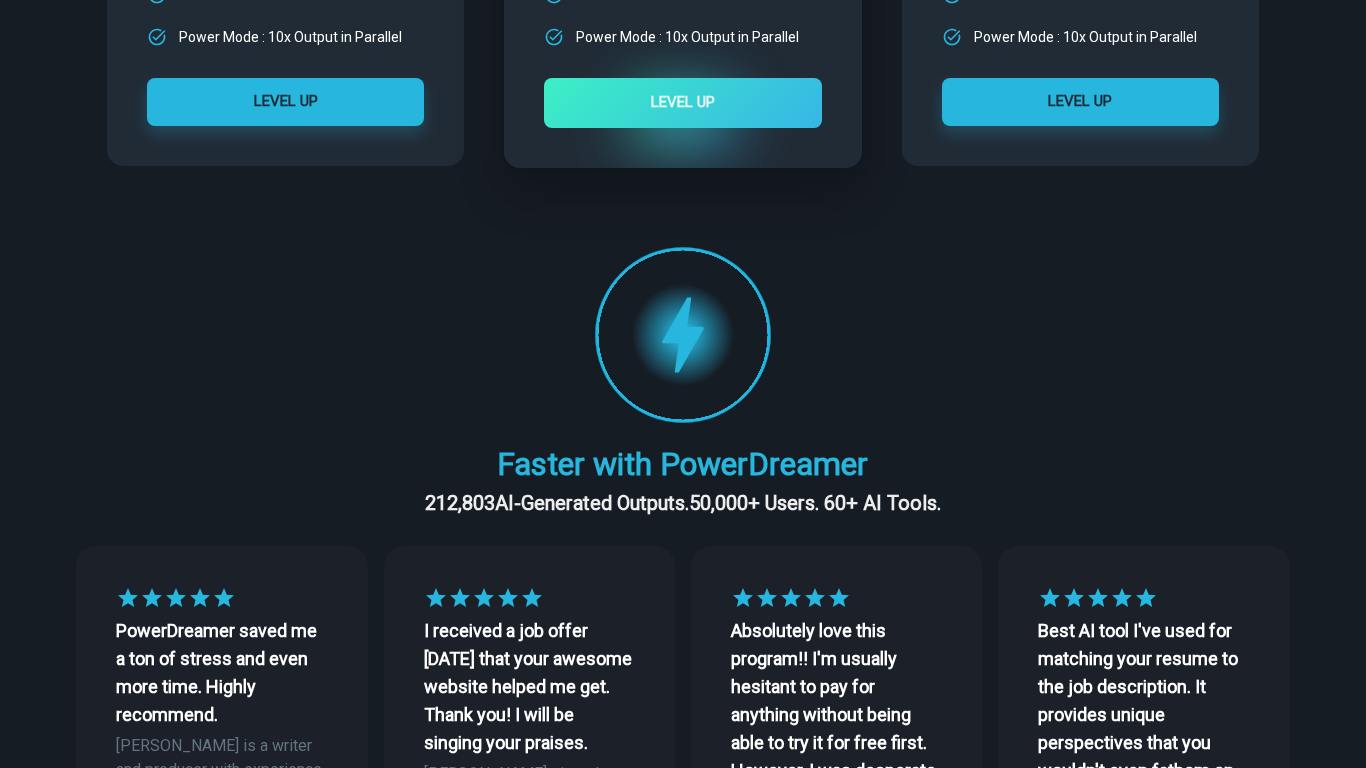 click at bounding box center (683, 335) 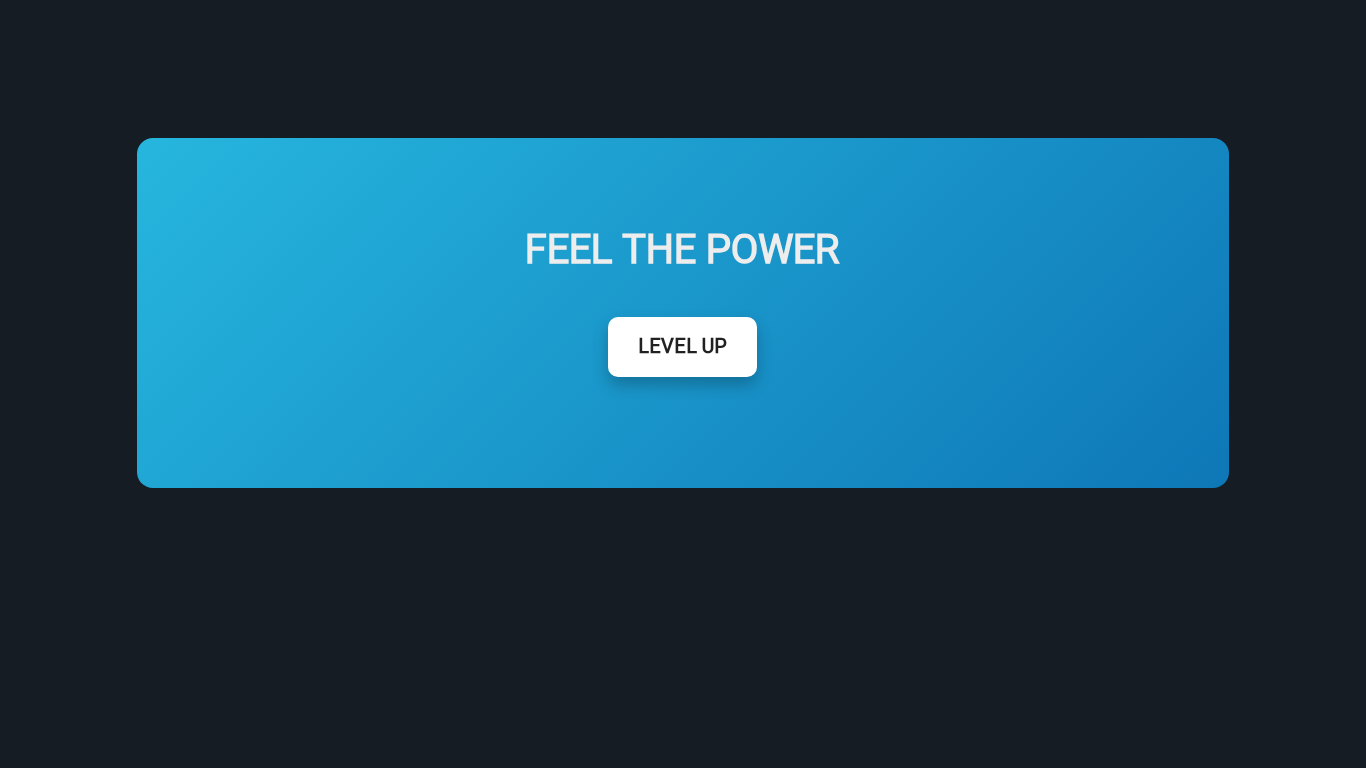 scroll, scrollTop: 4365, scrollLeft: 0, axis: vertical 